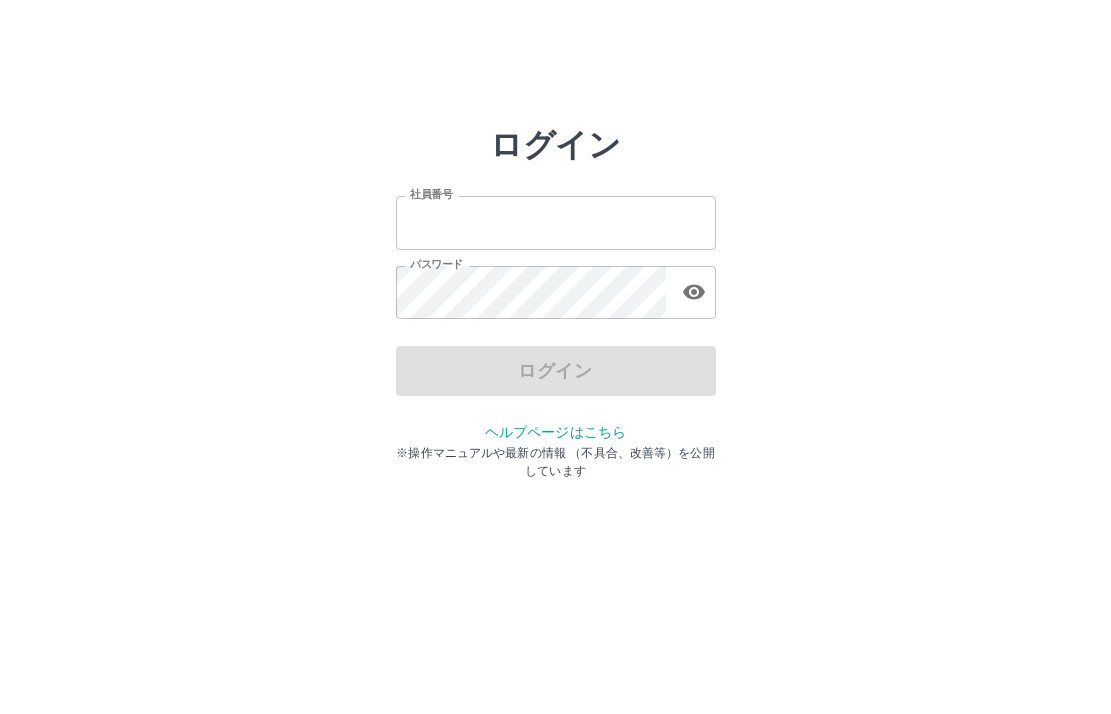 scroll, scrollTop: 0, scrollLeft: 0, axis: both 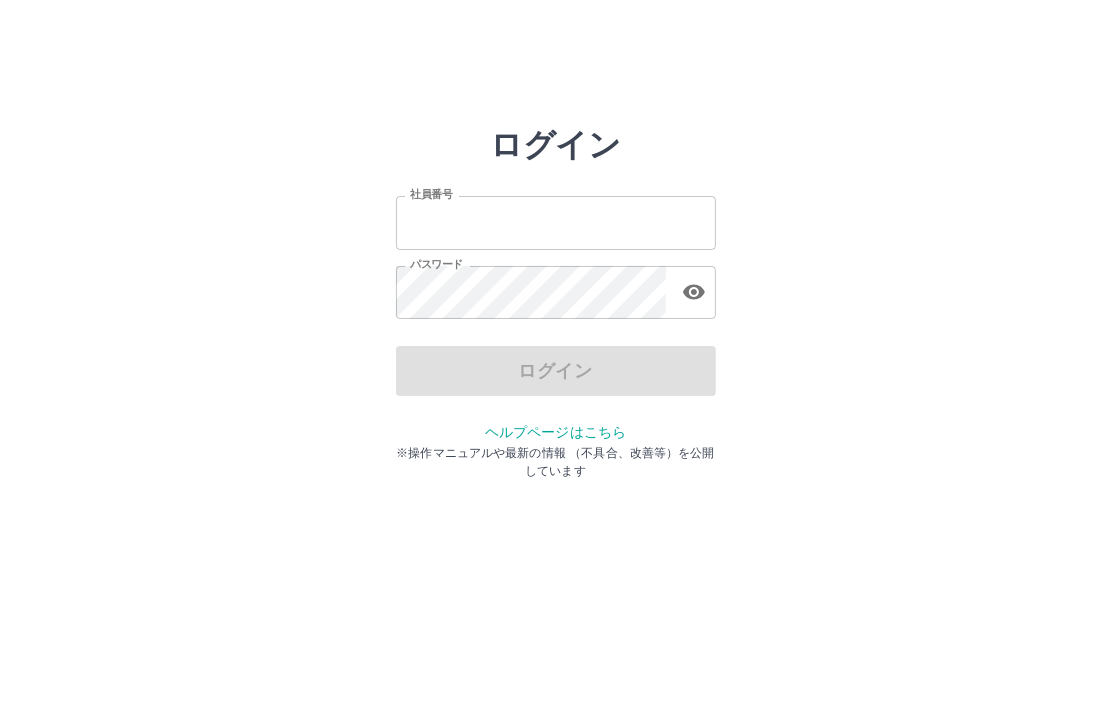 type on "*******" 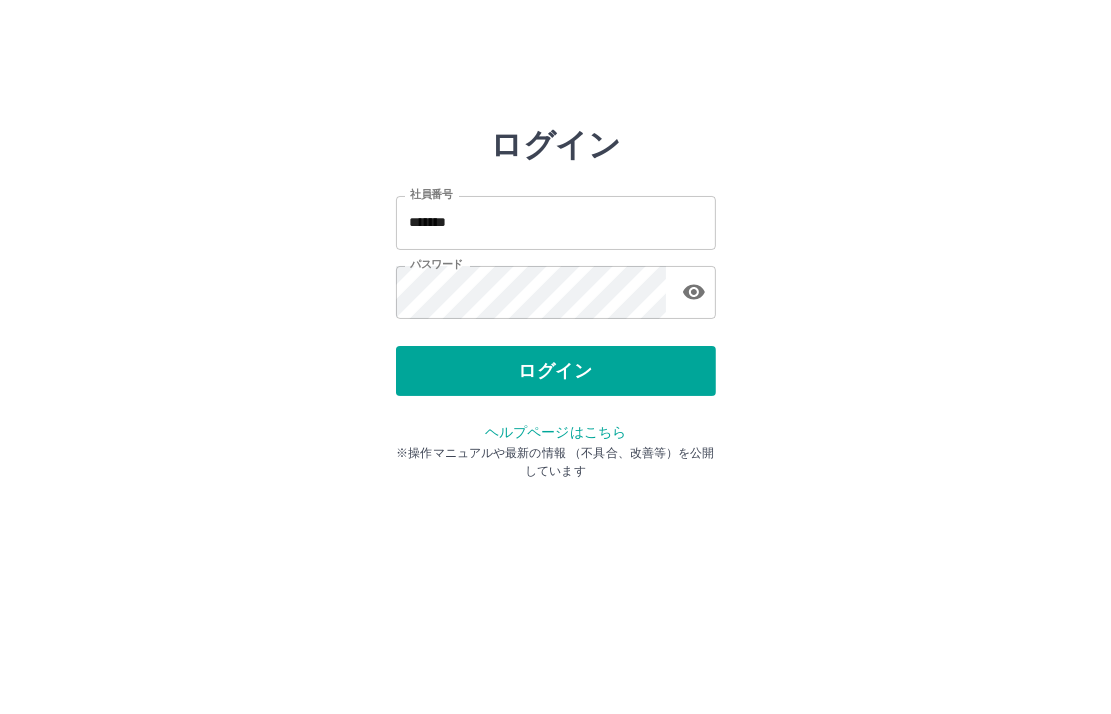 click on "ログイン" at bounding box center [556, 371] 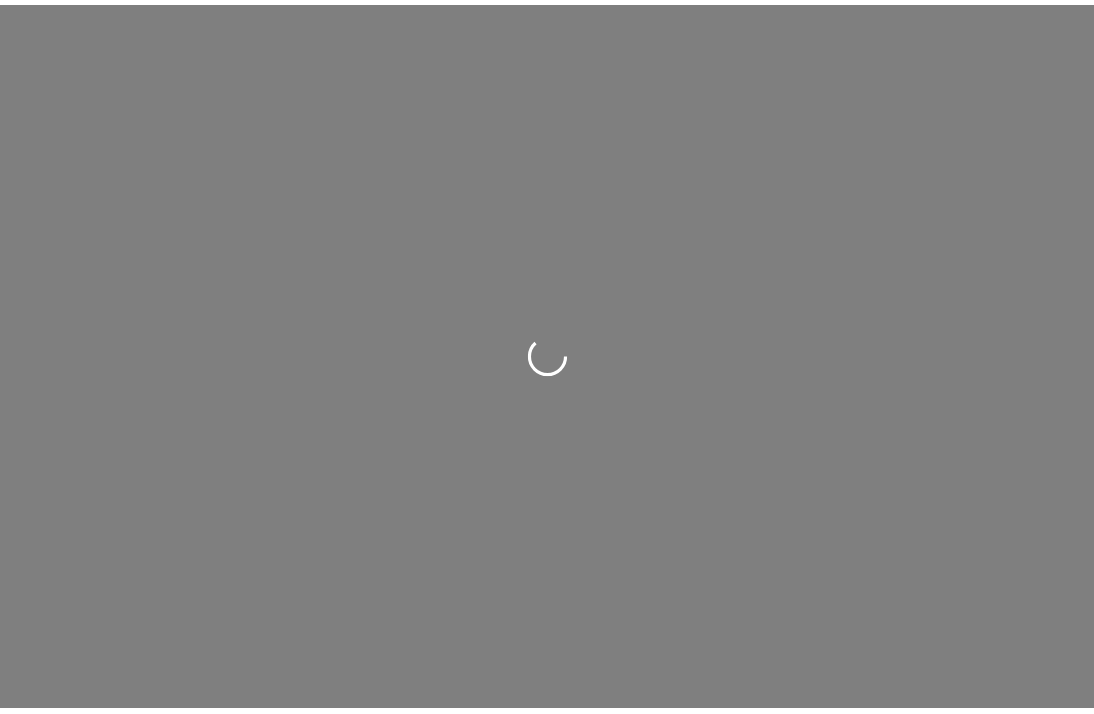 scroll, scrollTop: 0, scrollLeft: 0, axis: both 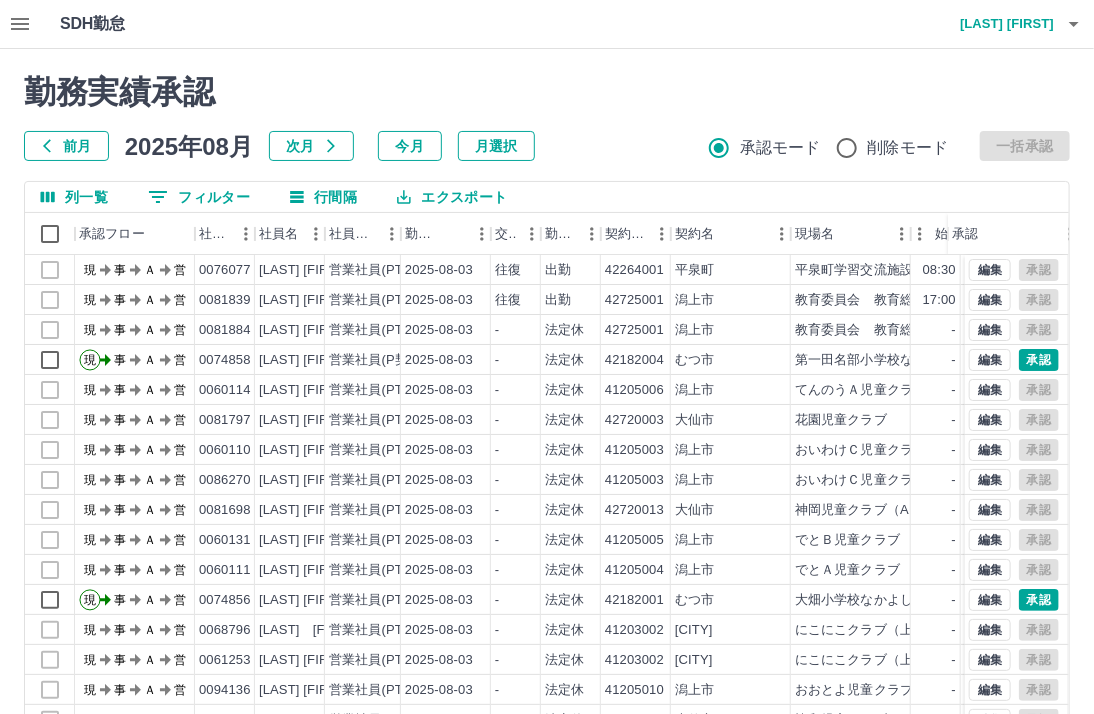 click on "月選択" at bounding box center [496, 146] 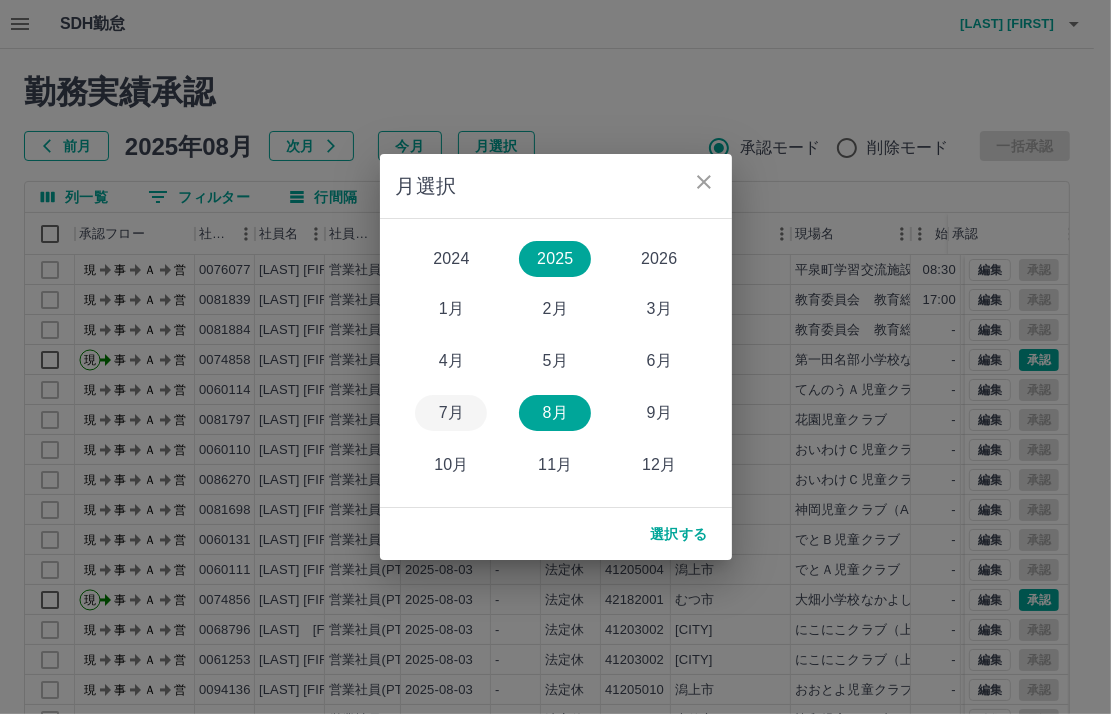 click on "7月" at bounding box center (451, 413) 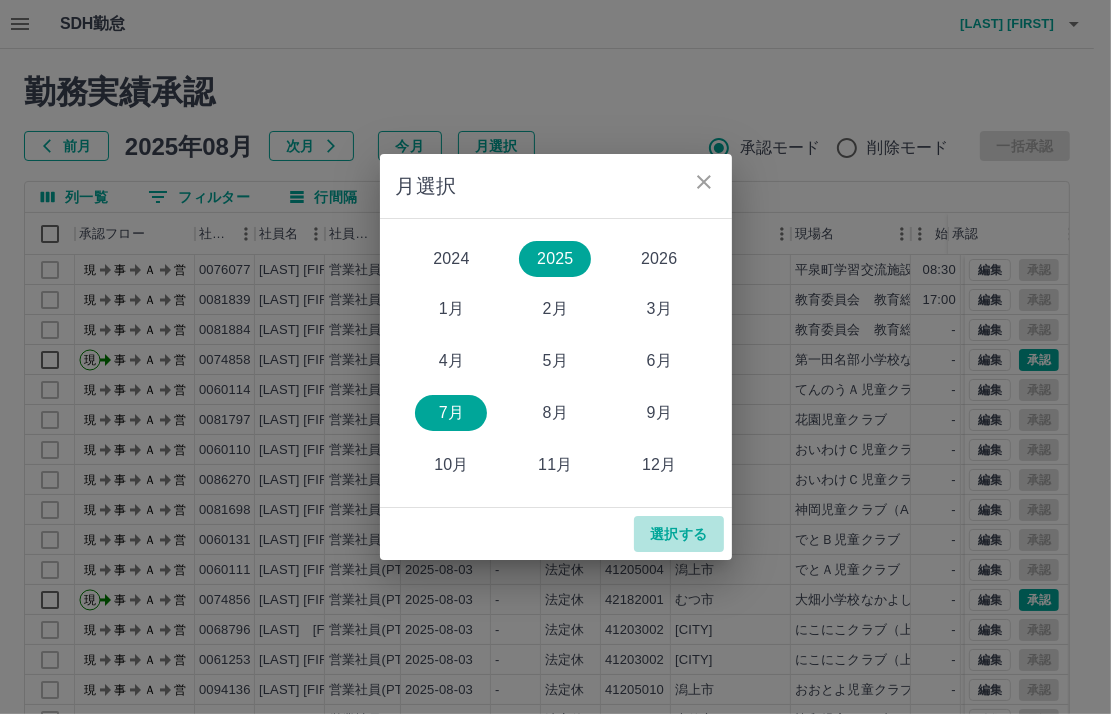 click on "選択する" at bounding box center (679, 534) 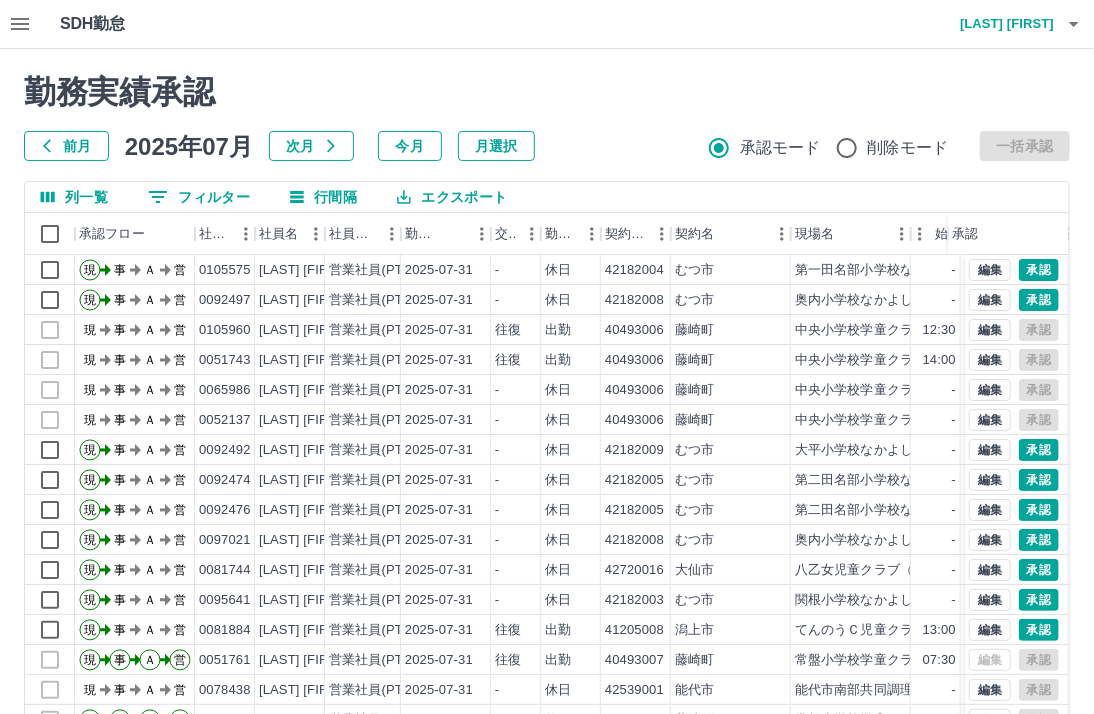 scroll, scrollTop: 131, scrollLeft: 0, axis: vertical 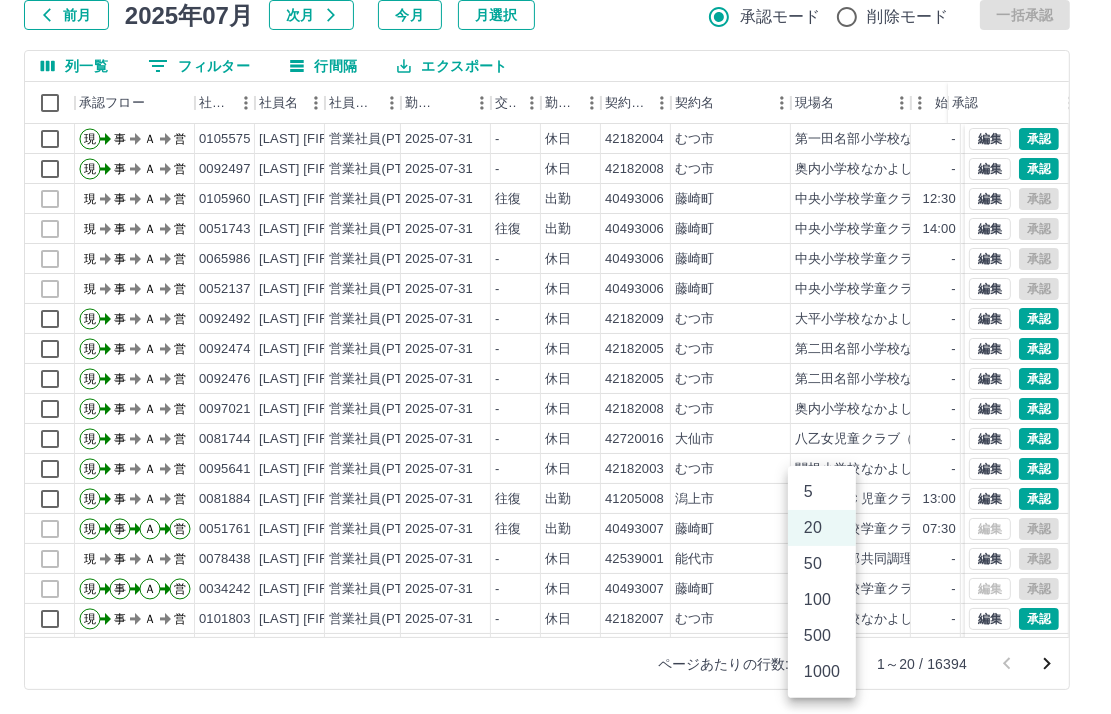click on "SDH勤怠 [LAST] [FIRST] 勤務実績承認 前月 2025年07月 次月 今月 月選択 承認モード 削除モード 一括承認 列一覧 0 フィルター 行間隔 エクスポート 承認フロー 社員番号 社員名 社員区分 勤務日 交通費 勤務区分 契約コード 契約名 現場名 始業 終業 休憩 所定開始 所定終業 所定休憩 承認 現 事 Ａ 営 0105575 [LAST] [FIRST] 営業社員(PT契約) 2025-07-31  -  休日 42182004 [CITY] 第一田名部小学校なかよし会 - - - - - - 現 事 Ａ 営 0092497 [LAST] [FIRST] 営業社員(PT契約) 2025-07-31  -  休日 42182008 [CITY] 奥内小学校なかよし会 - - - - - - 現 事 Ａ 営 0105960 [LAST] [FIRST] 営業社員(PT契約) 2025-07-31 往復 出勤 40493006 [CITY] 中央小学校学童クラブ（中央小学校特別教室） 12:30 17:30 00:00 12:30 17:30 00:00 現 事 Ａ 営 0051743 [LAST] [FIRST] 営業社員(PT契約) 2025-07-31 往復 出勤 40493006 [CITY] 14:00 19:00 00:00 -" at bounding box center (555, 291) 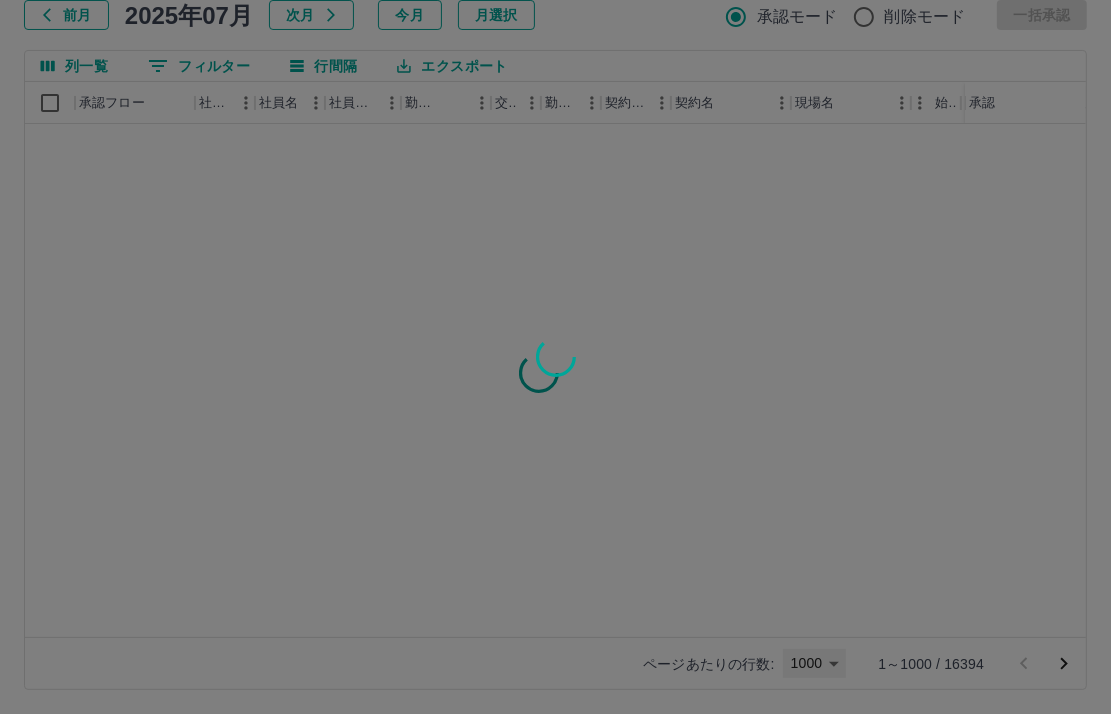 type on "****" 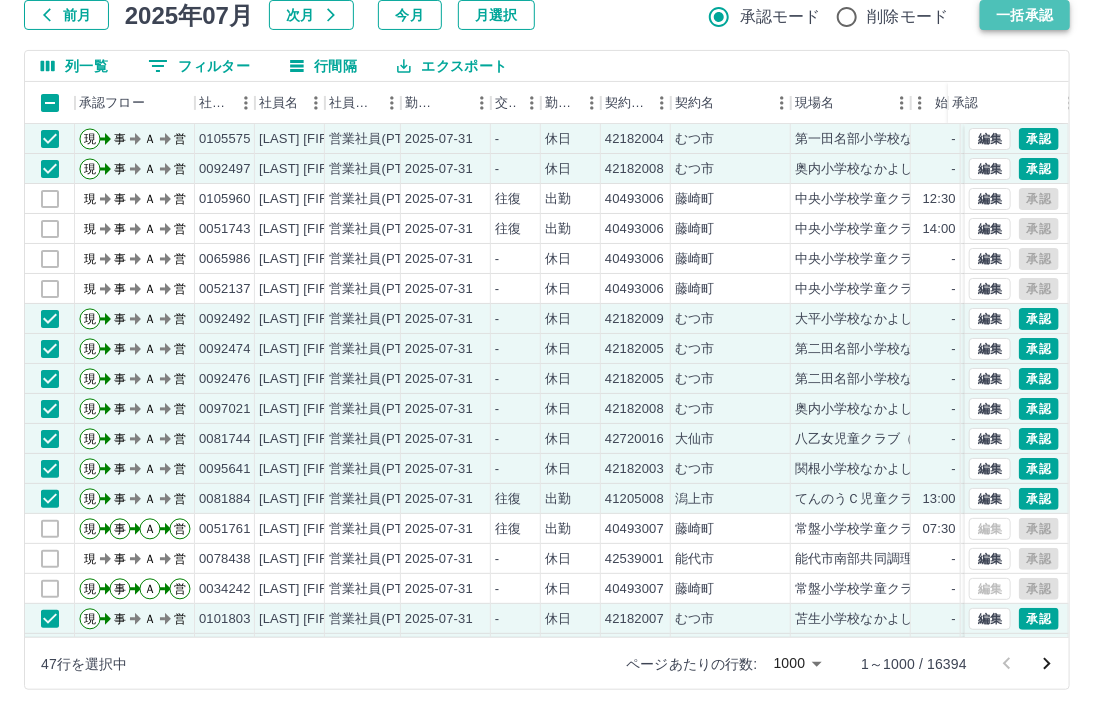 click on "一括承認" at bounding box center (1025, 15) 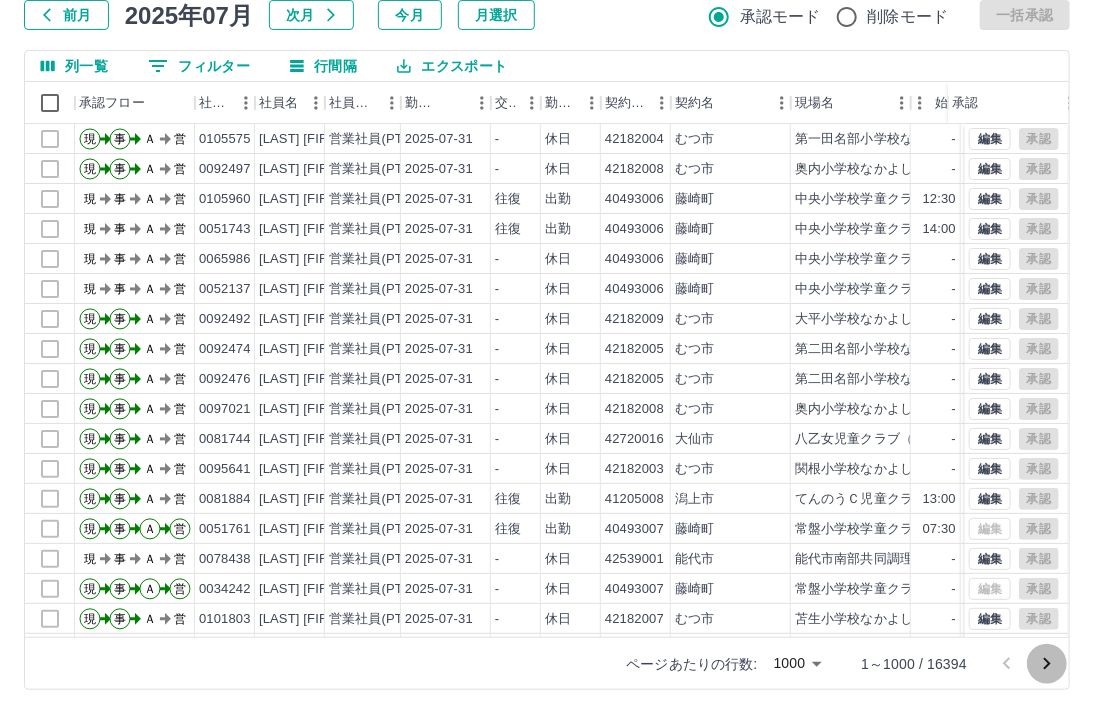 click 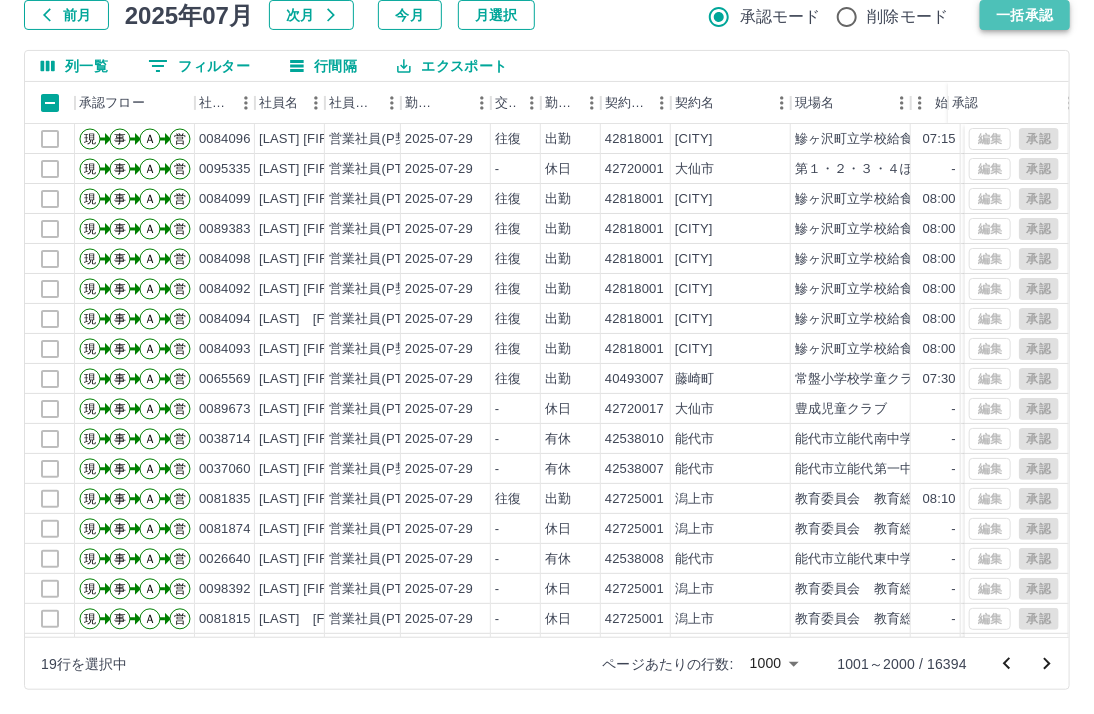 click on "一括承認" at bounding box center [1025, 15] 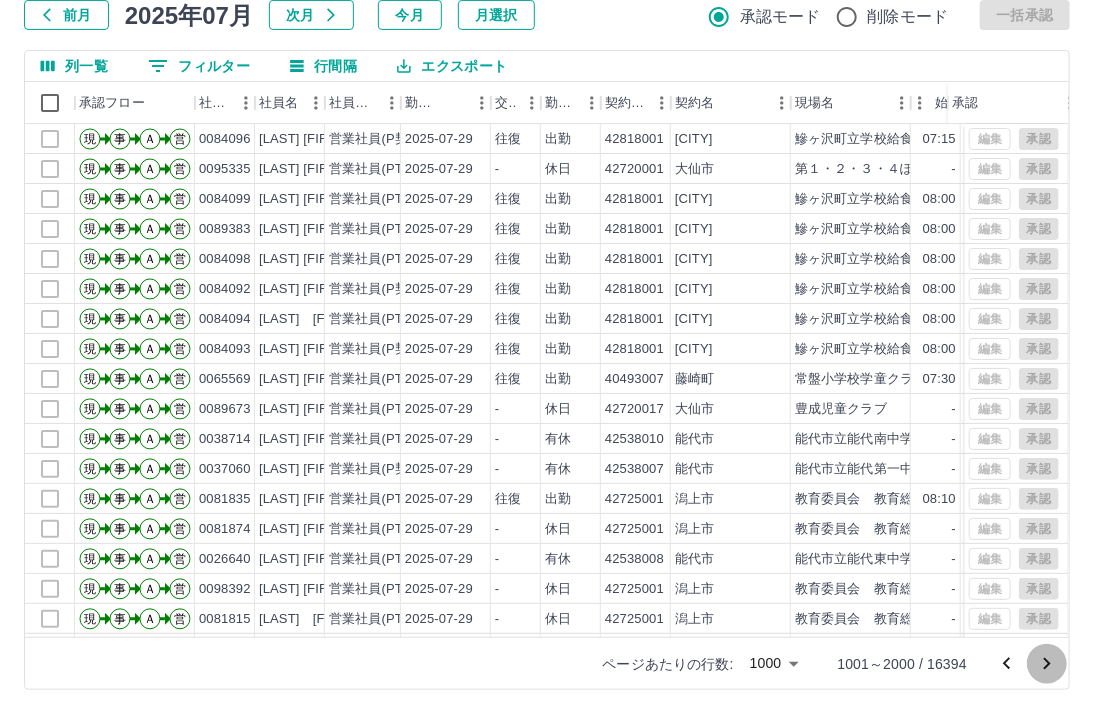 click 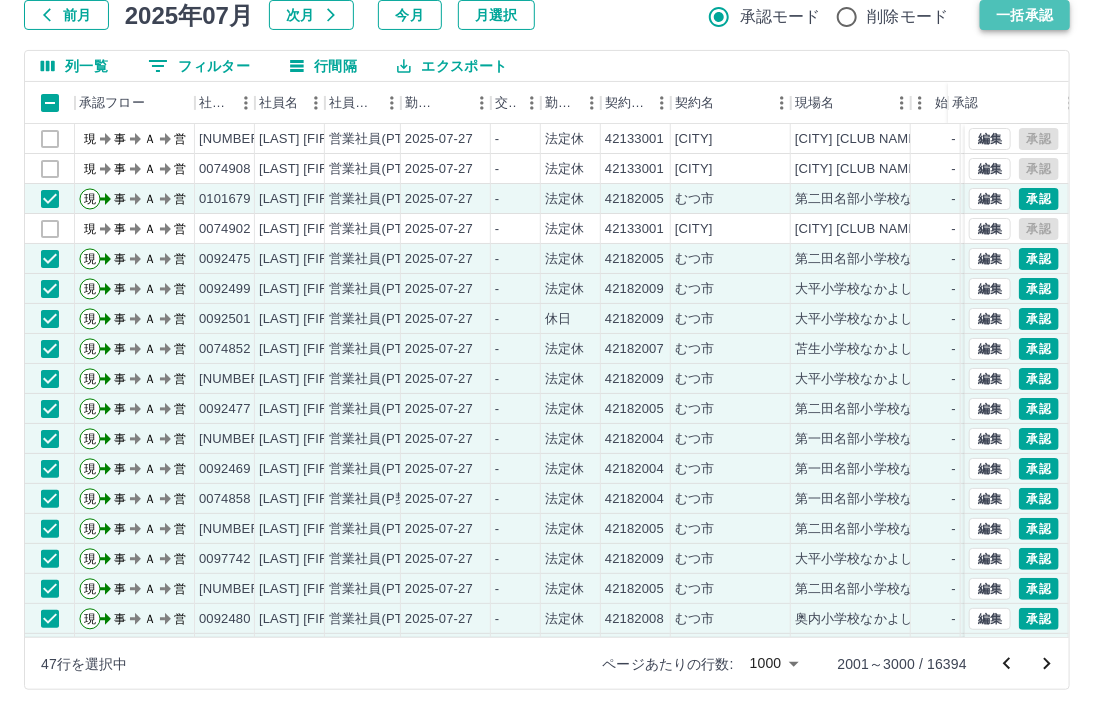 click on "一括承認" at bounding box center [1025, 15] 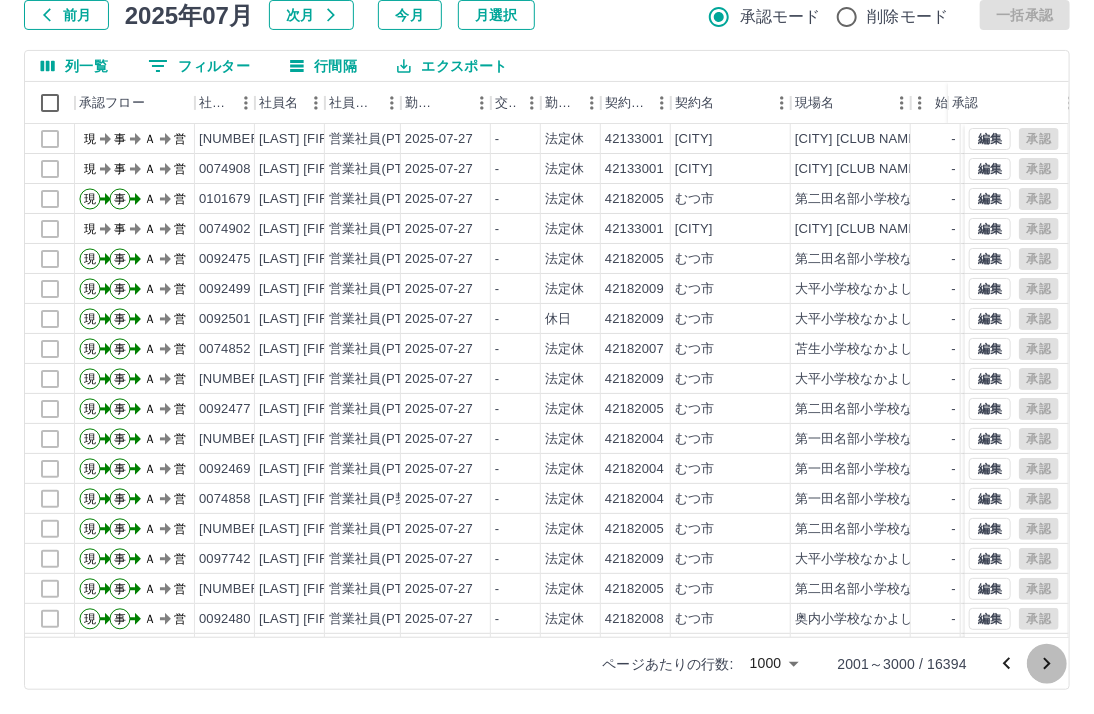 click 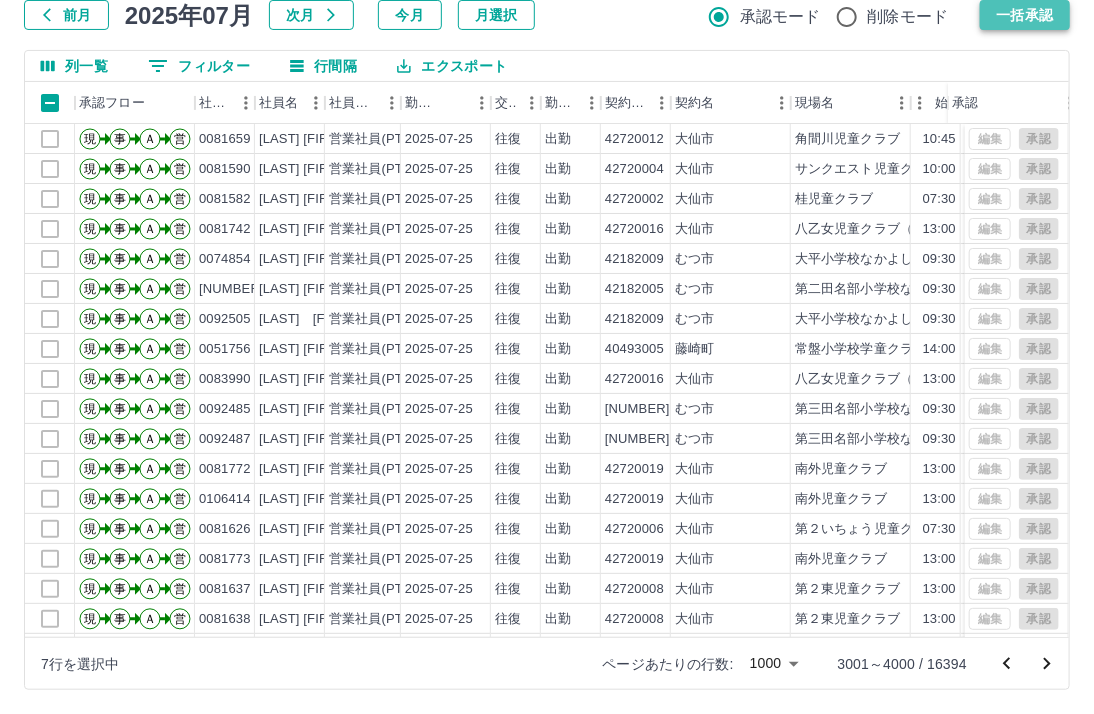 click on "一括承認" at bounding box center (1025, 15) 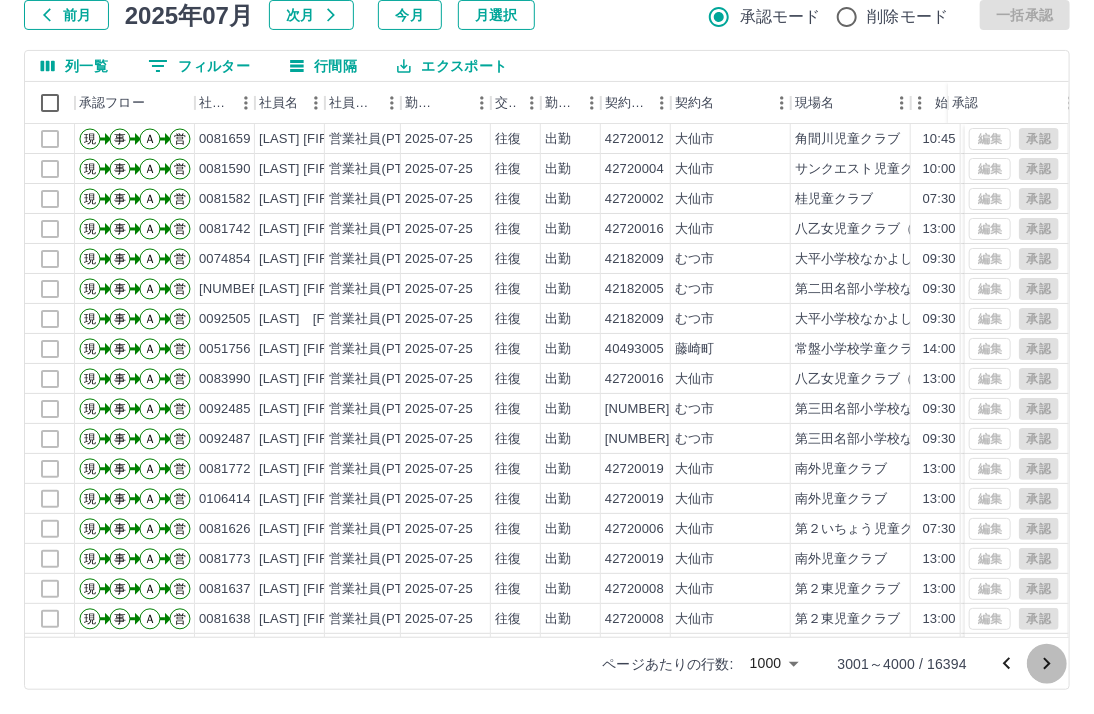 click 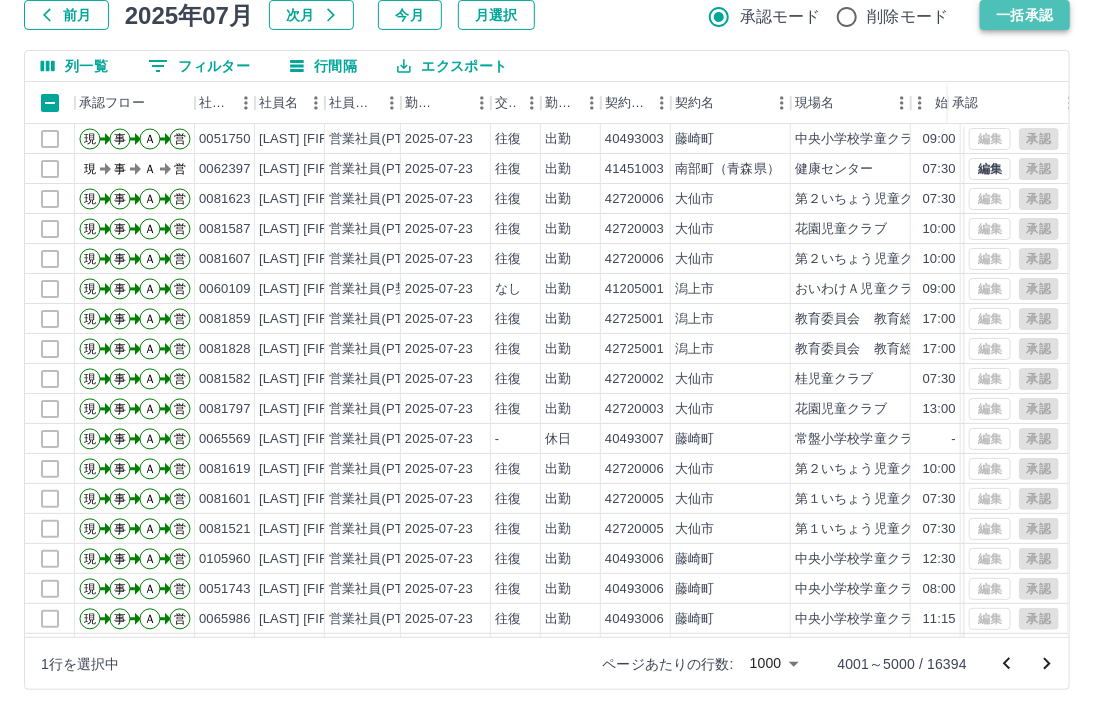 click on "一括承認" at bounding box center (1025, 15) 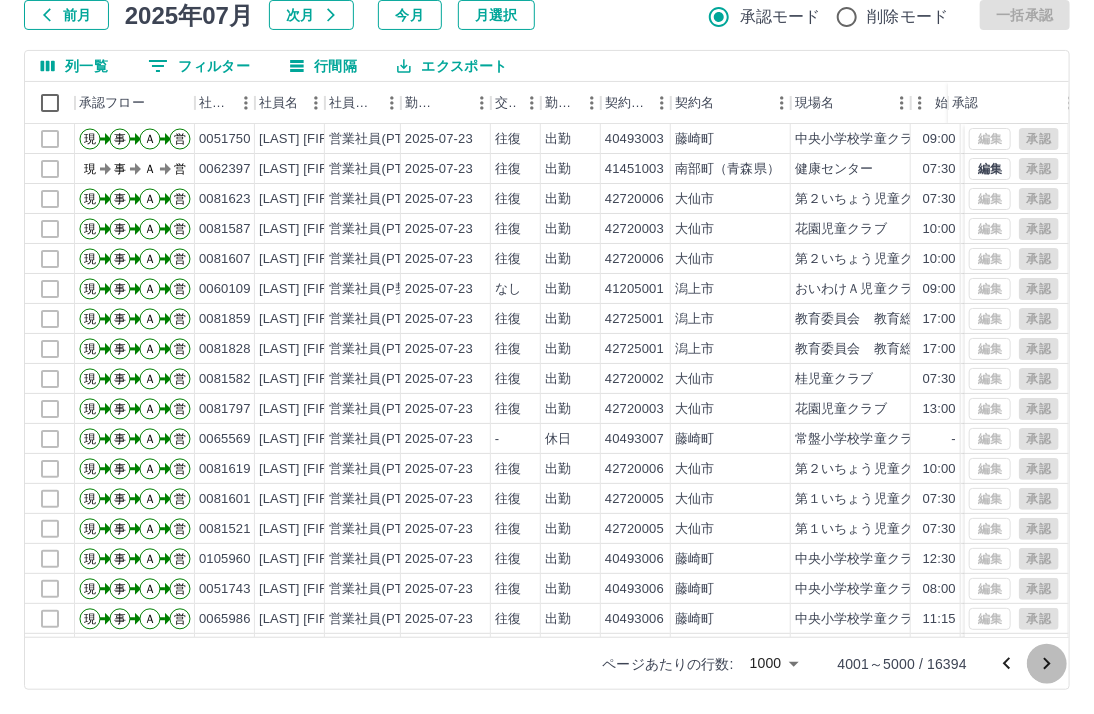 click 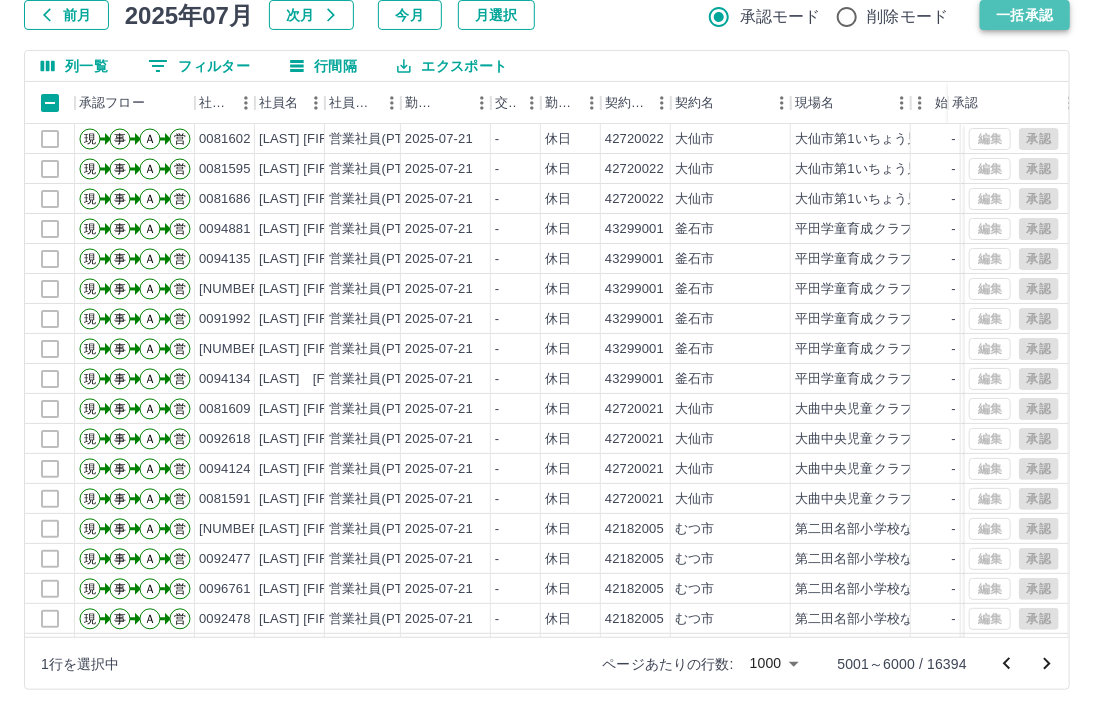 click on "一括承認" at bounding box center (1025, 15) 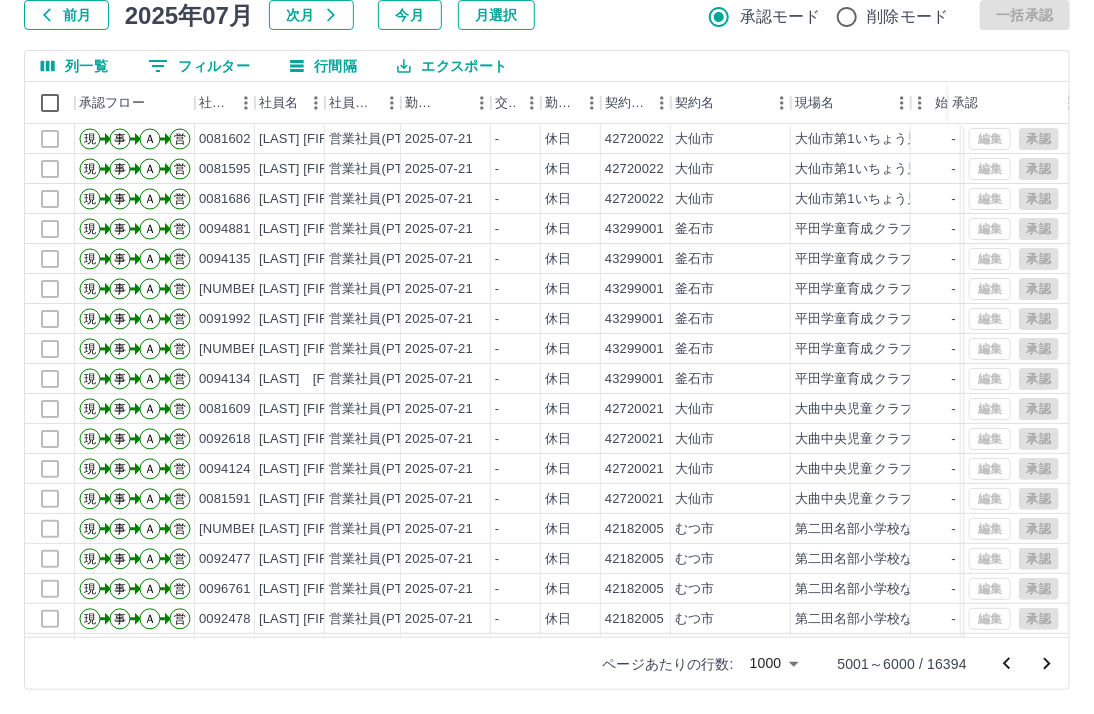 drag, startPoint x: 1051, startPoint y: 664, endPoint x: 212, endPoint y: 652, distance: 839.0858 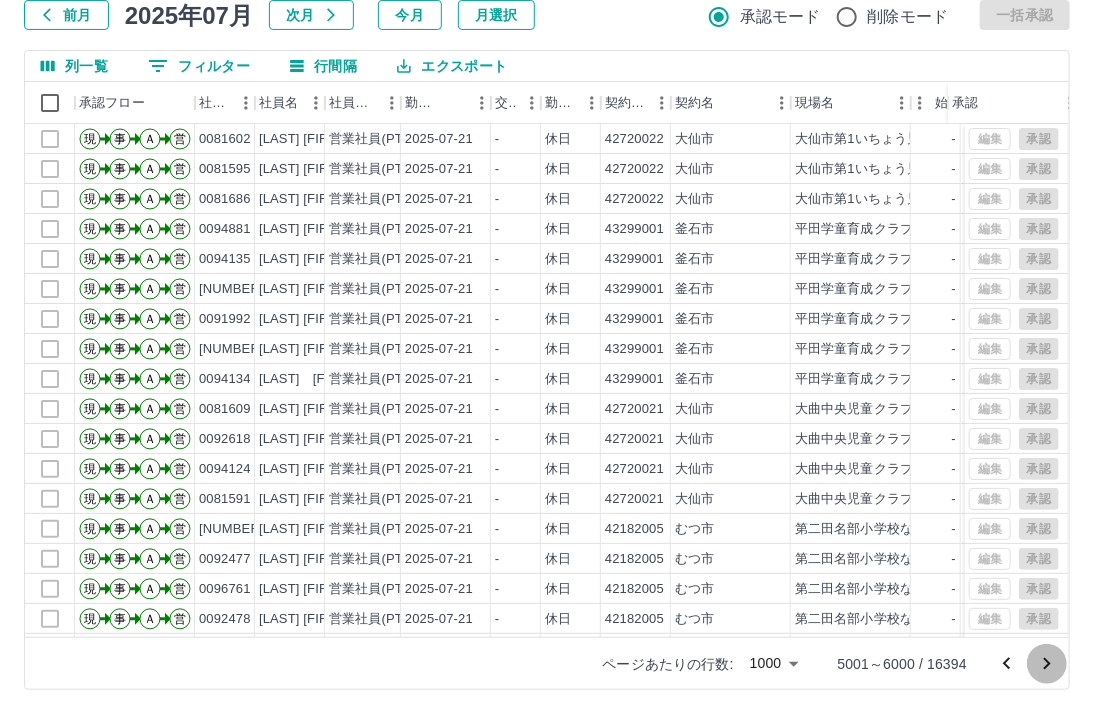 click 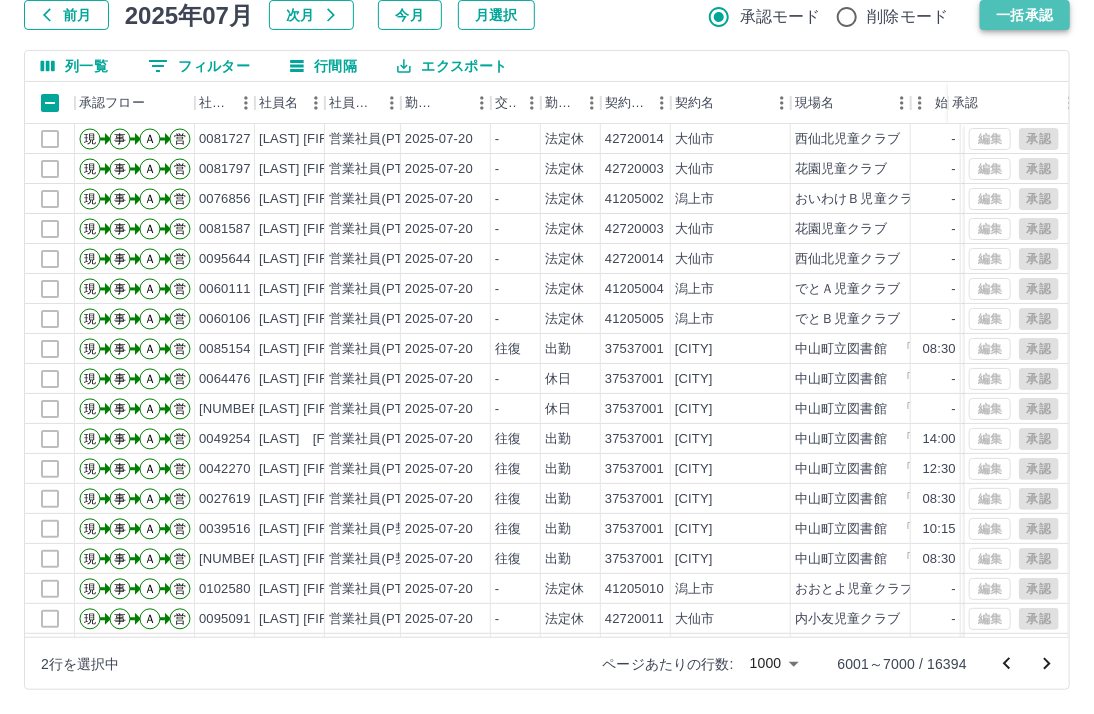 click on "一括承認" at bounding box center [1025, 15] 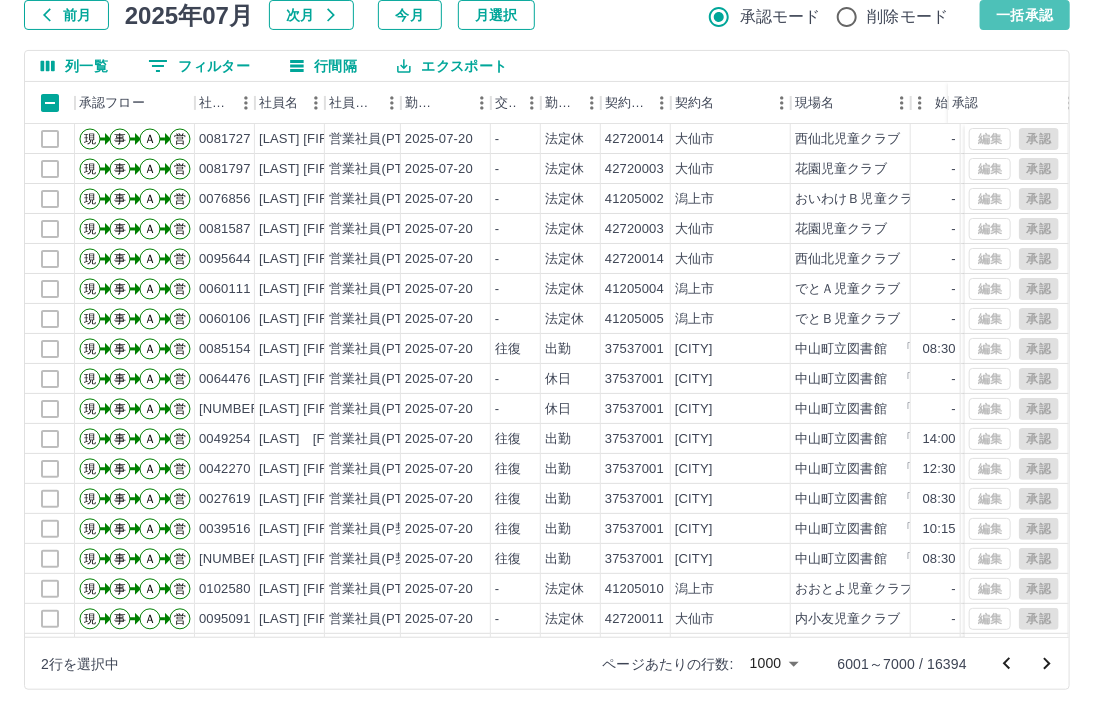 click at bounding box center (547, 357) 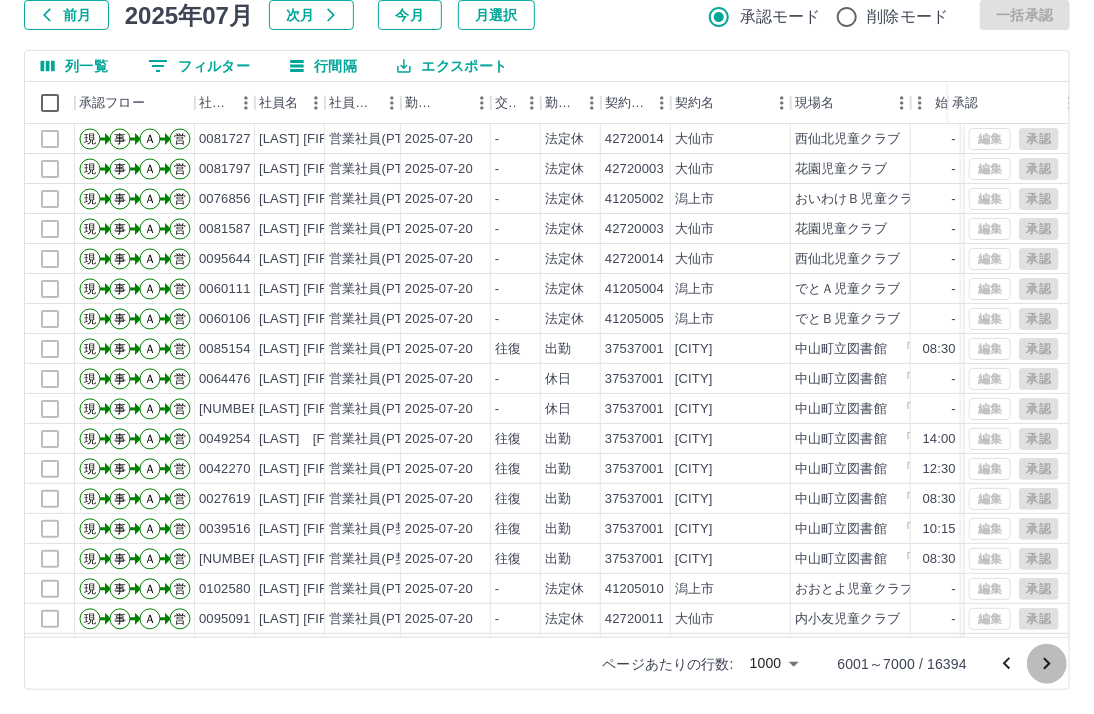 click 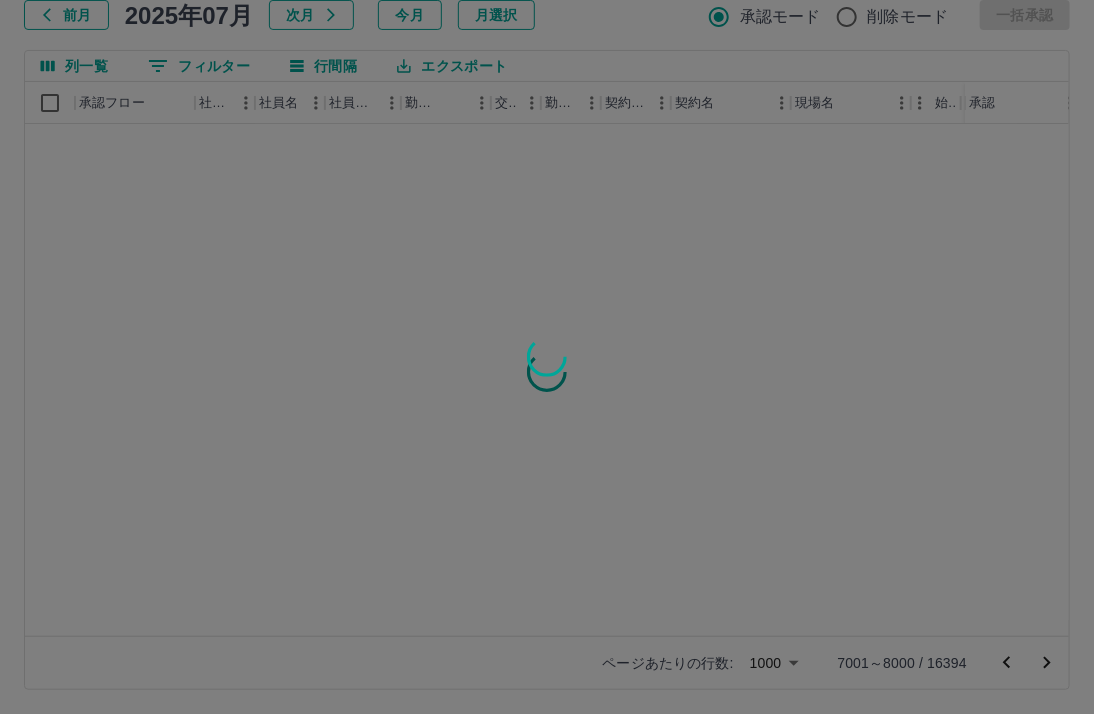 type 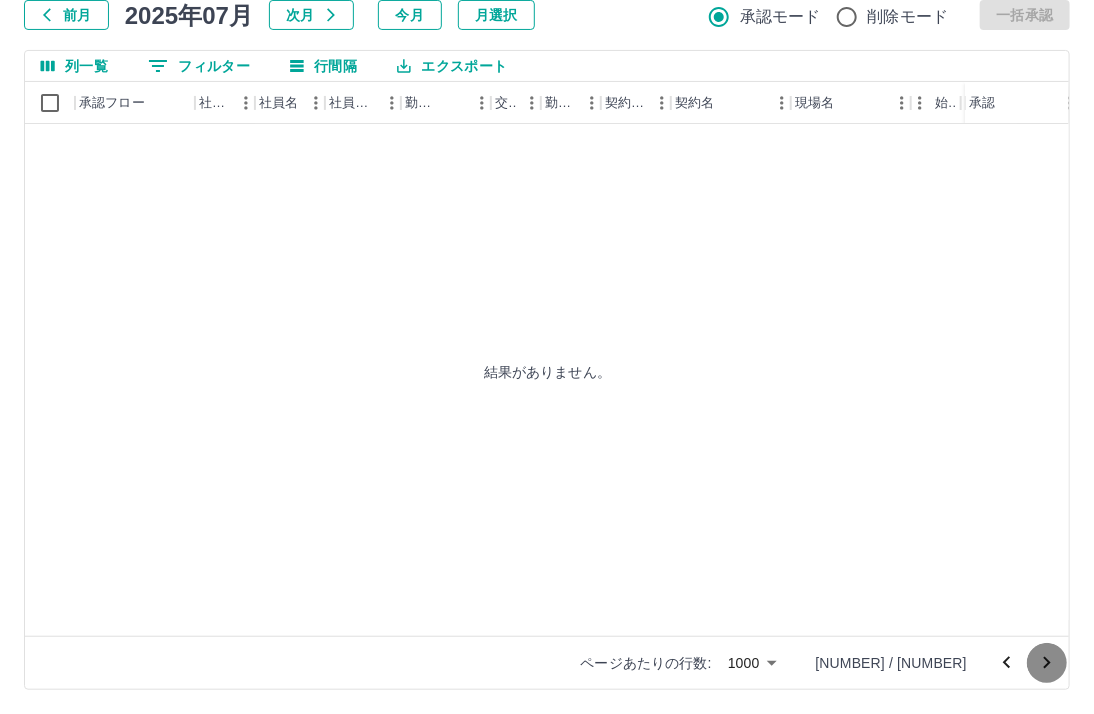 click 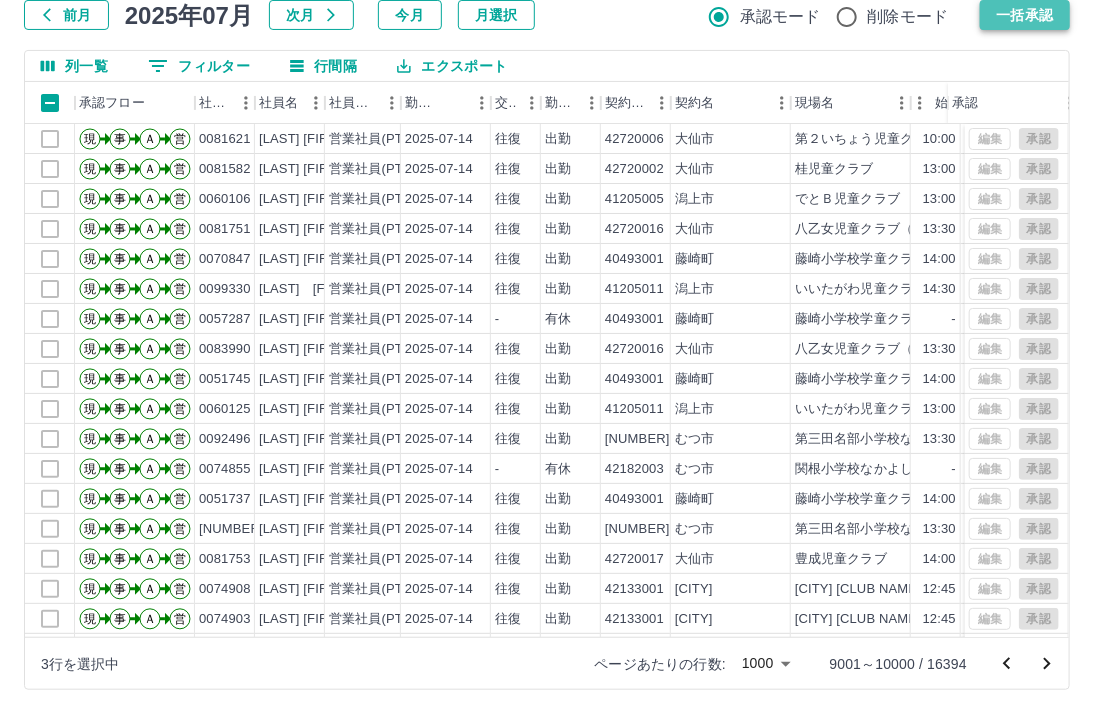 click on "一括承認" at bounding box center (1025, 15) 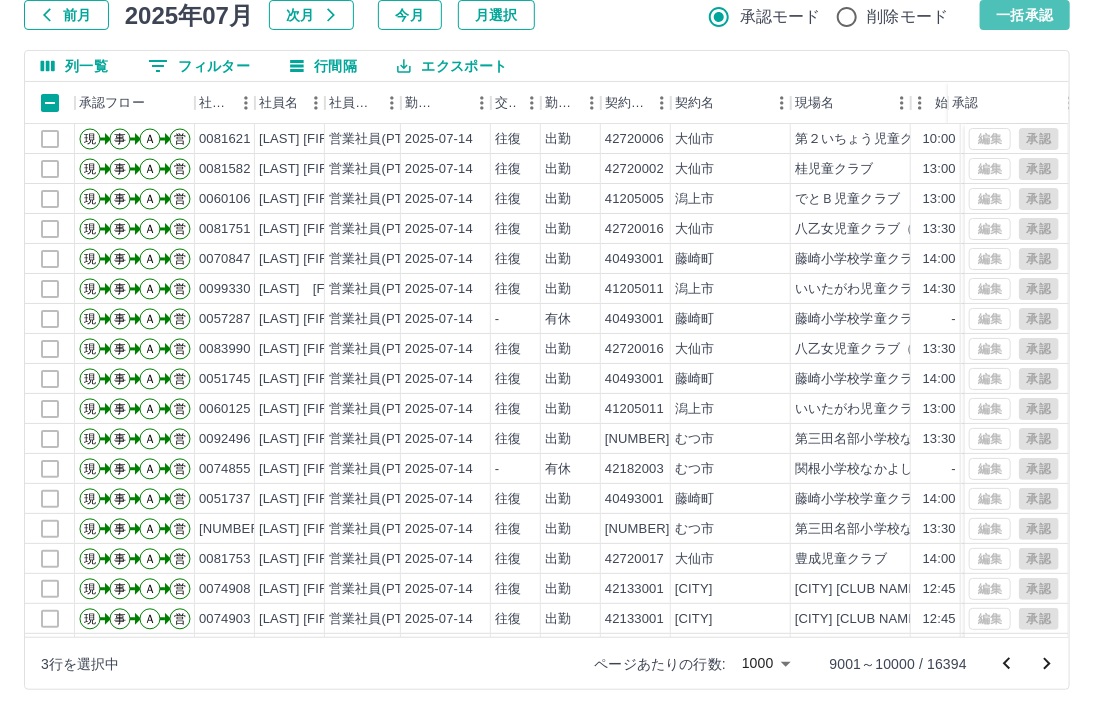 click at bounding box center (547, 357) 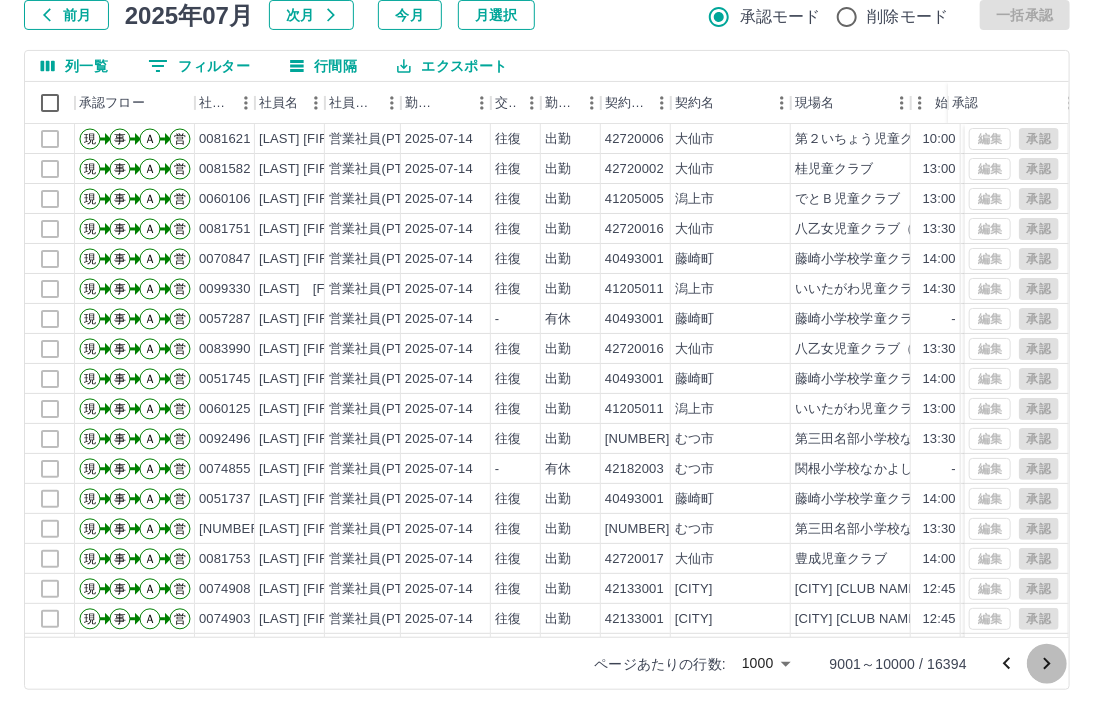 click 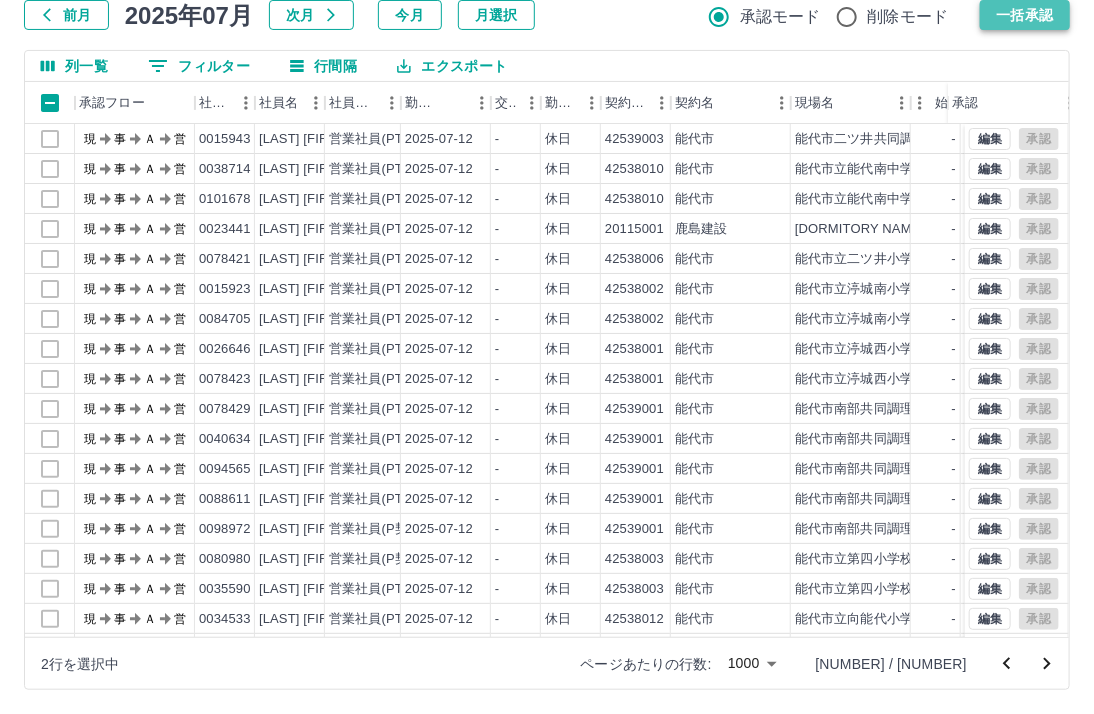 click on "一括承認" at bounding box center [1025, 15] 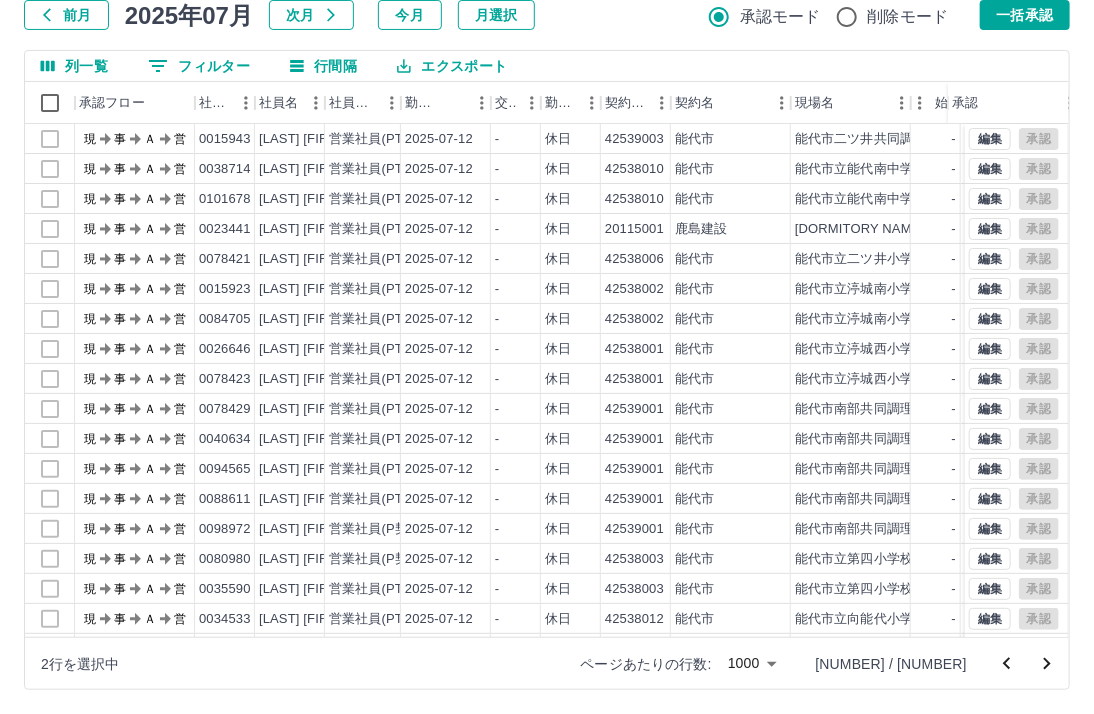 click on "前月 2025年07月 次月 今月 月選択 承認モード 削除モード 一括承認" at bounding box center (547, 15) 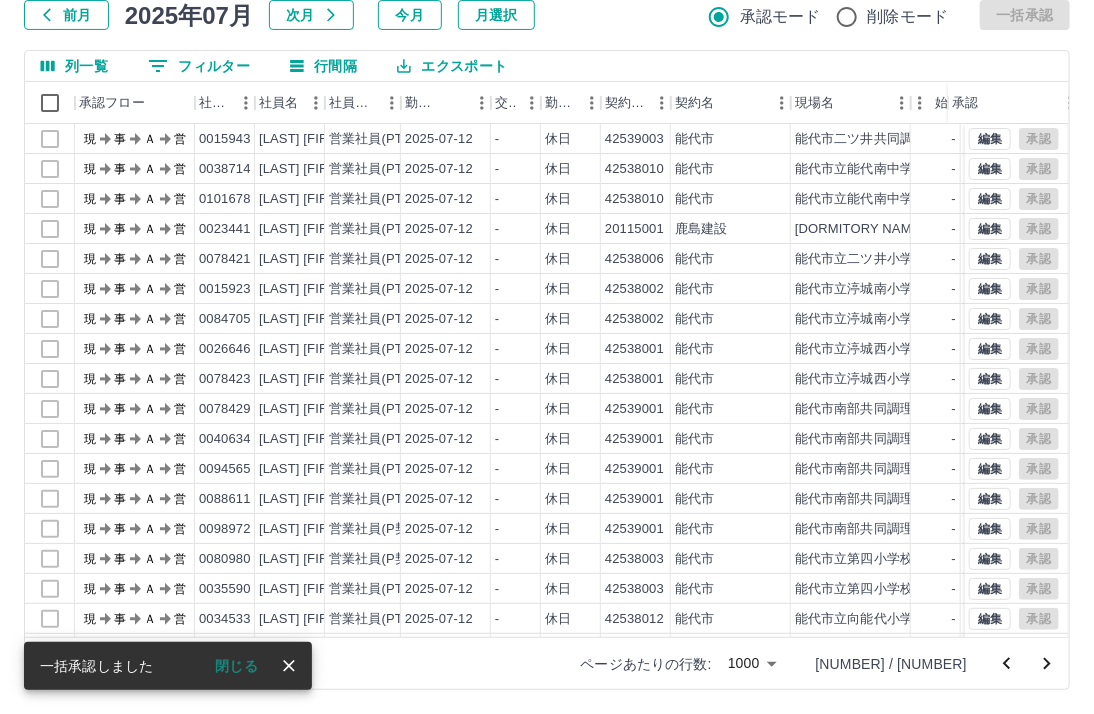click at bounding box center (1047, 664) 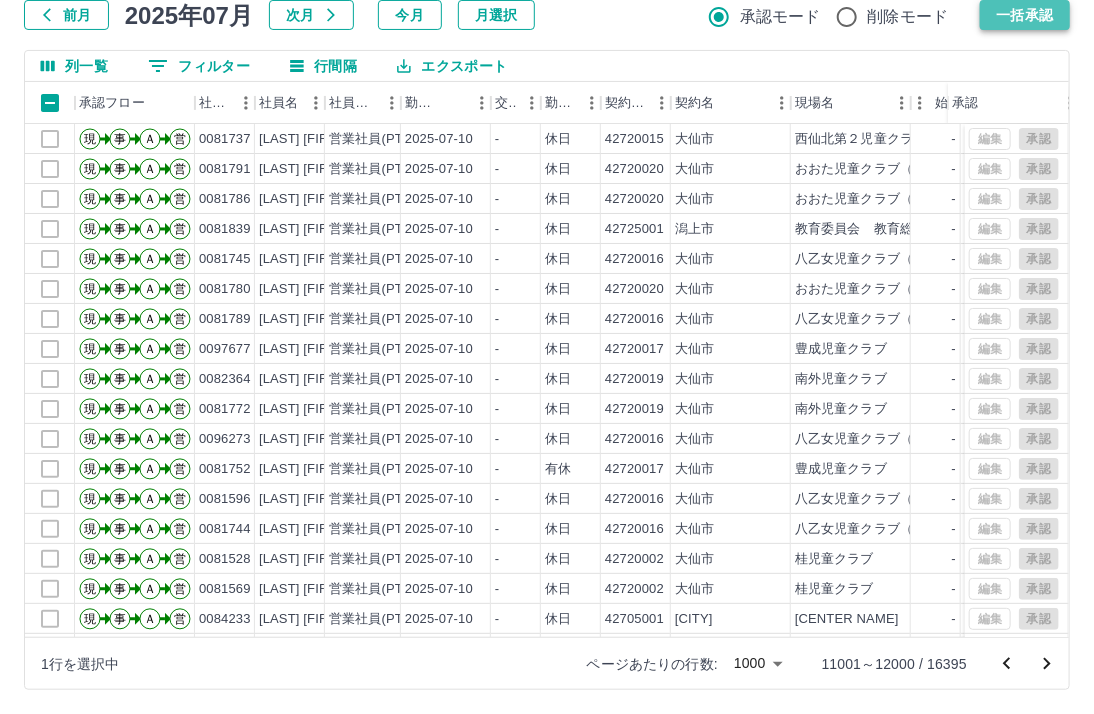 click on "一括承認" at bounding box center (1025, 15) 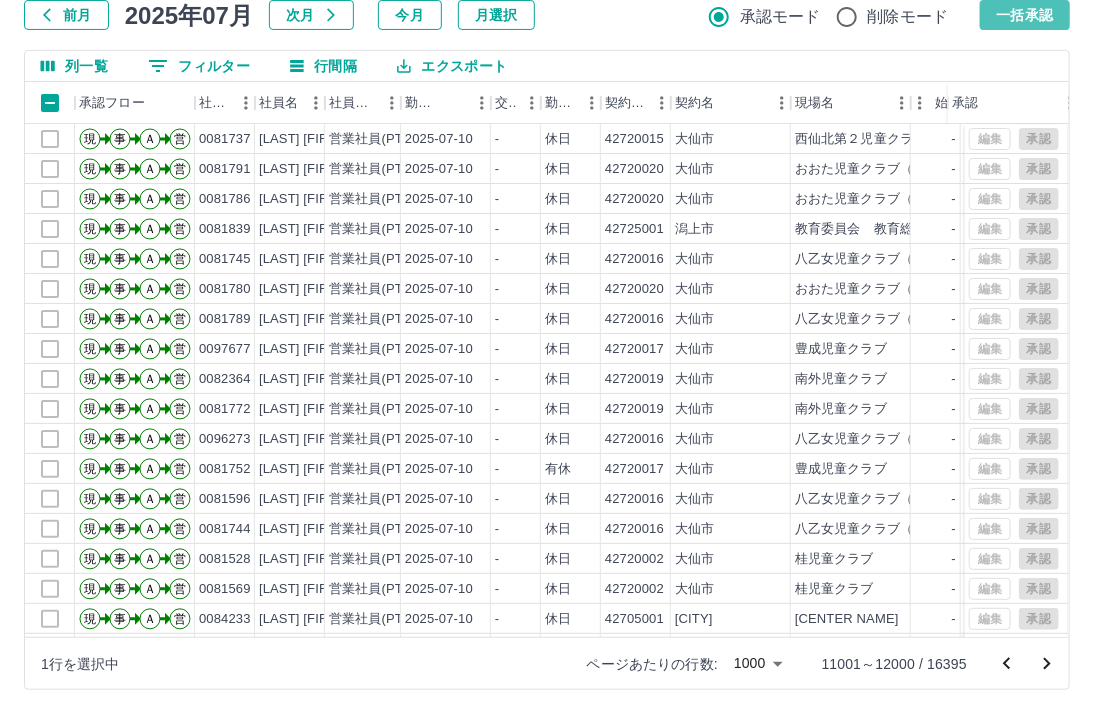 click at bounding box center (547, 357) 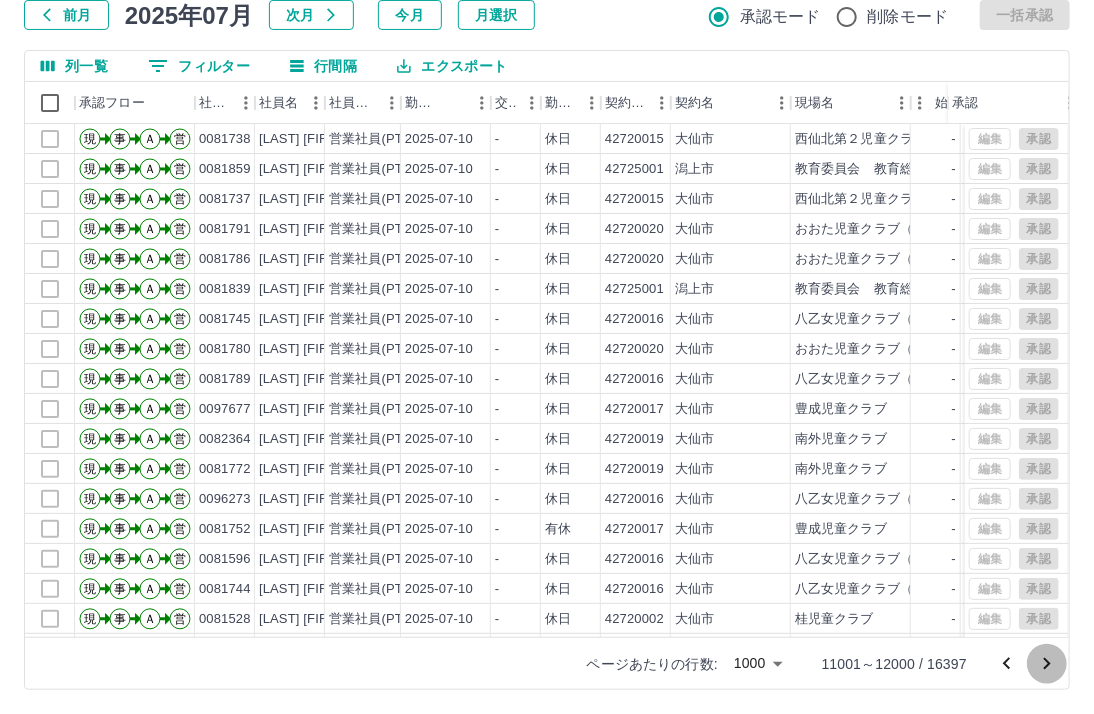 click 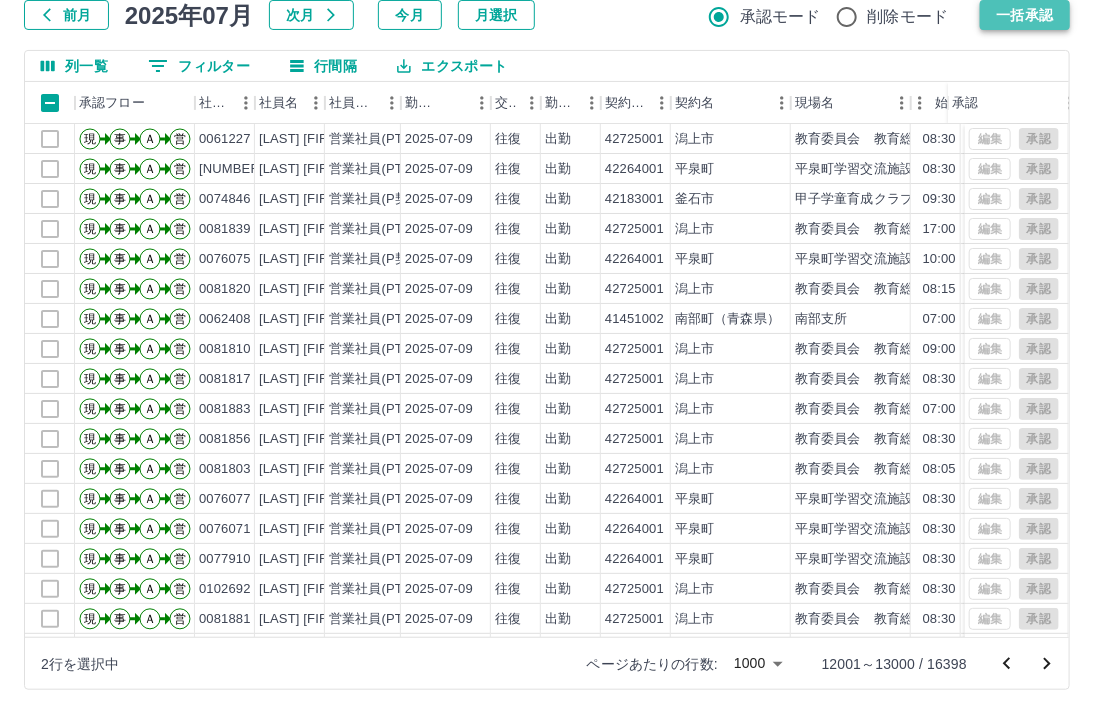 click on "一括承認" at bounding box center (1025, 15) 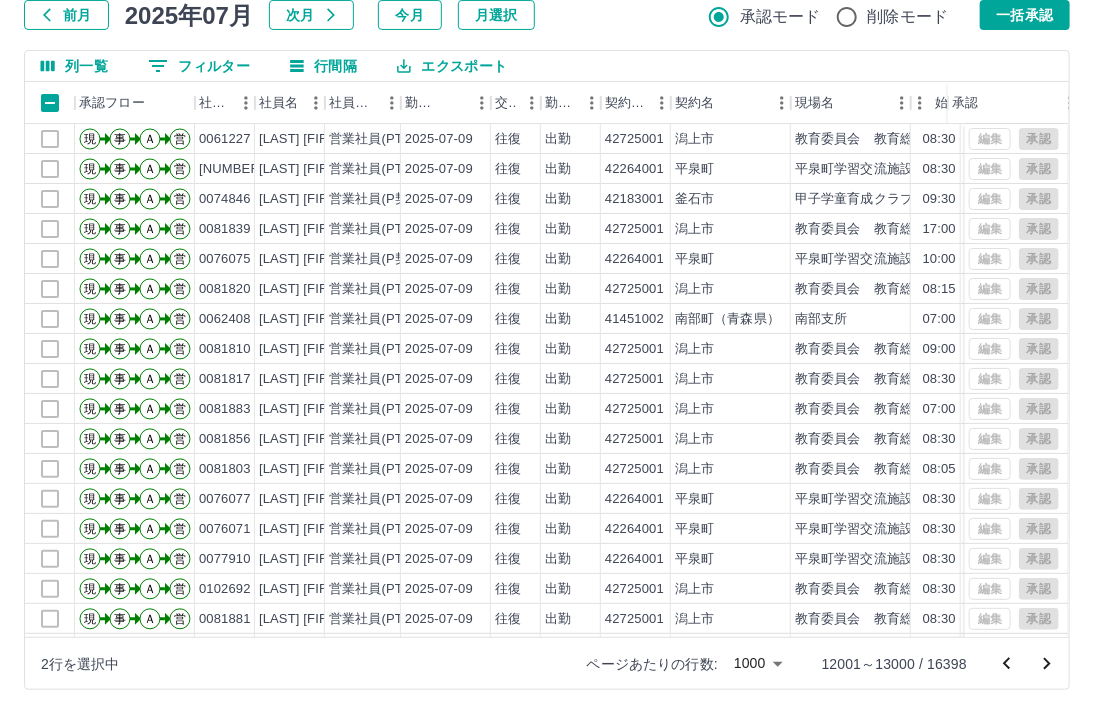 click at bounding box center (547, 357) 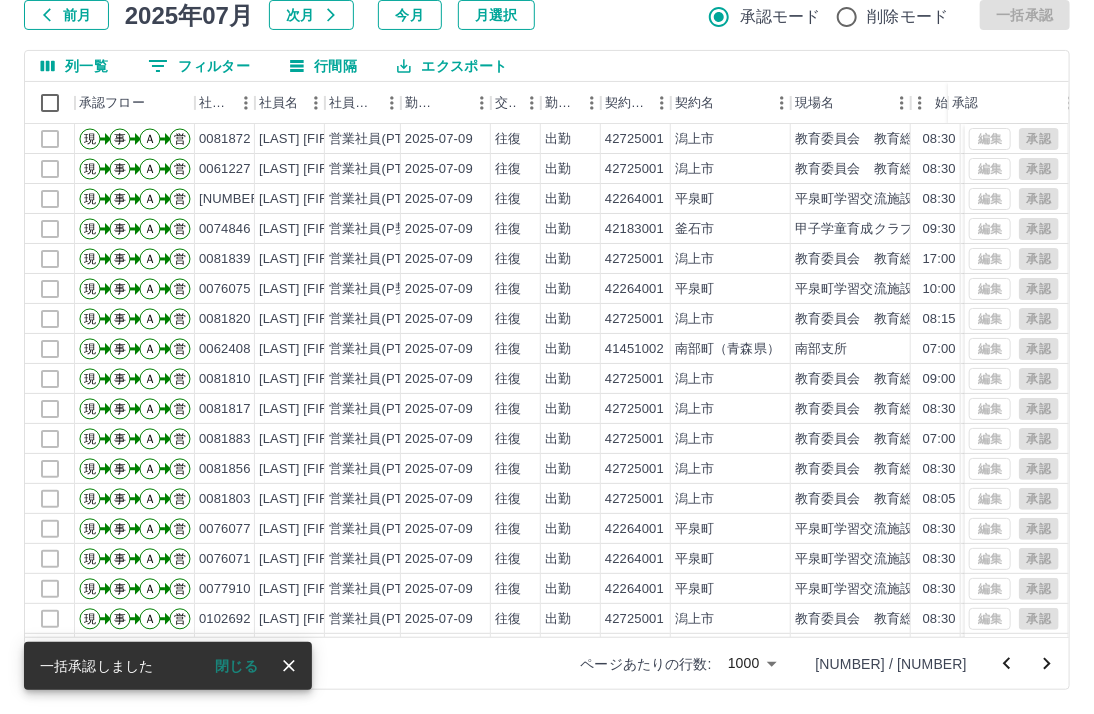click 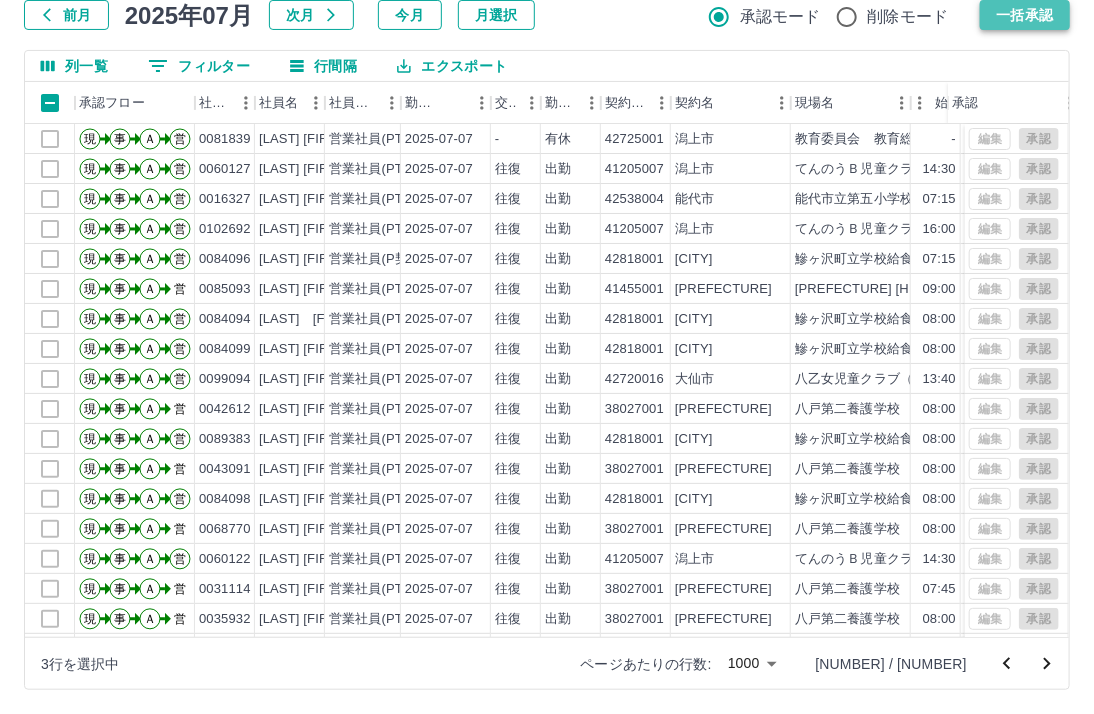 click on "一括承認" at bounding box center (1025, 15) 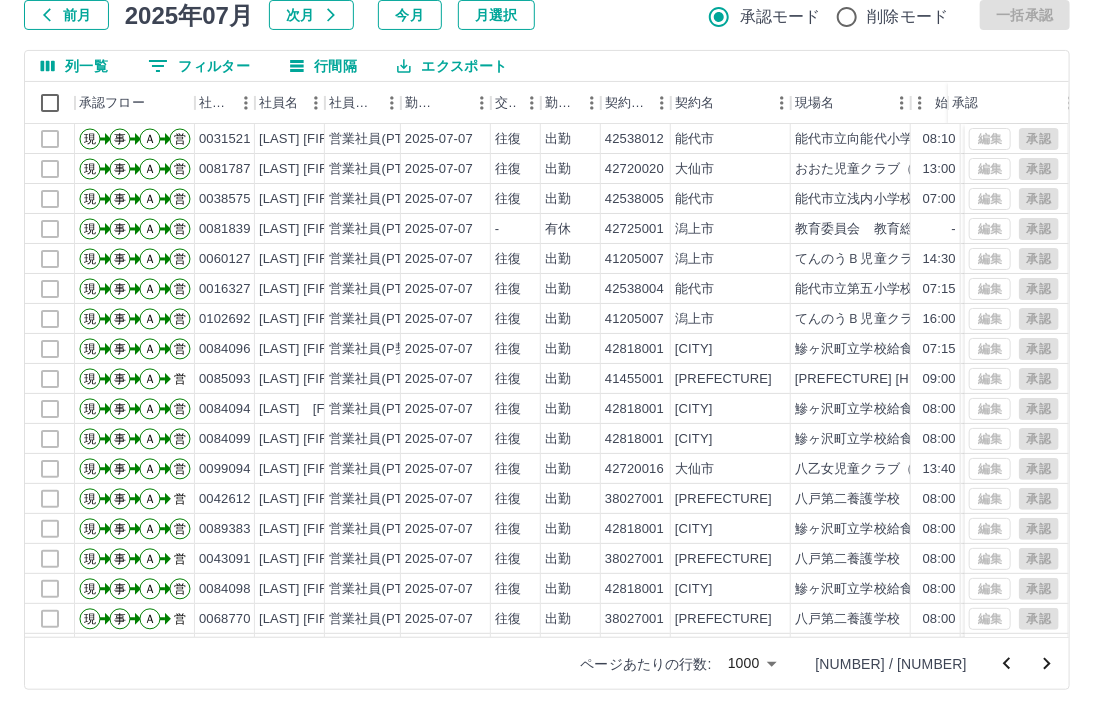 click at bounding box center [547, 357] 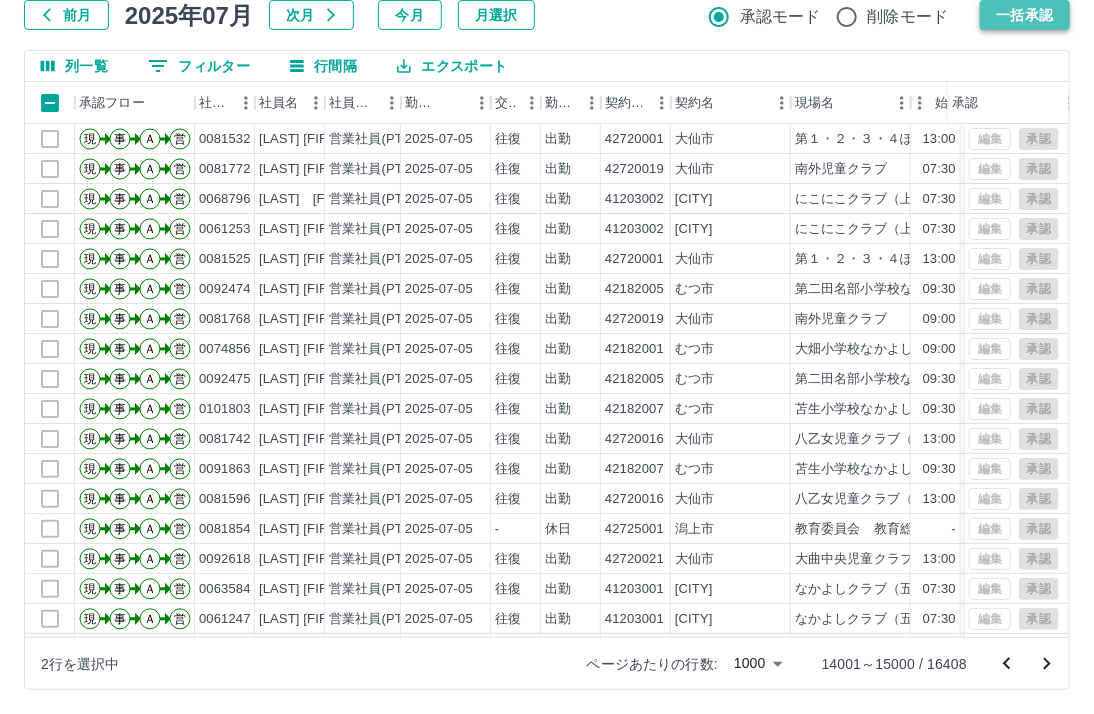 click on "一括承認" at bounding box center [1025, 15] 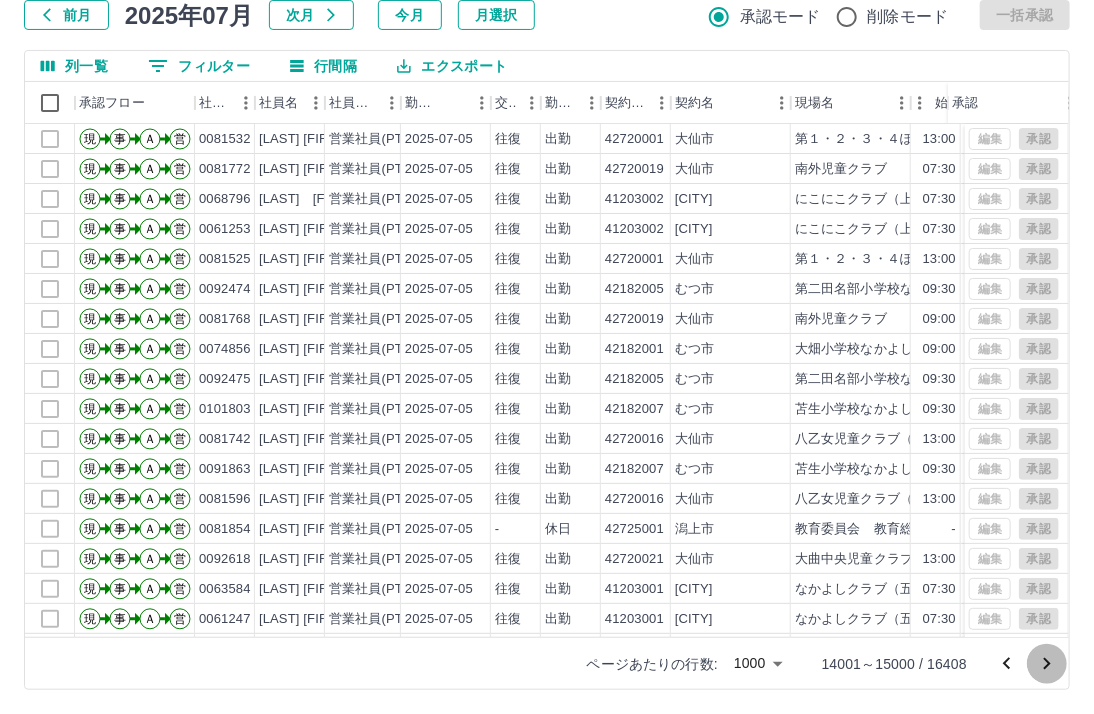 click 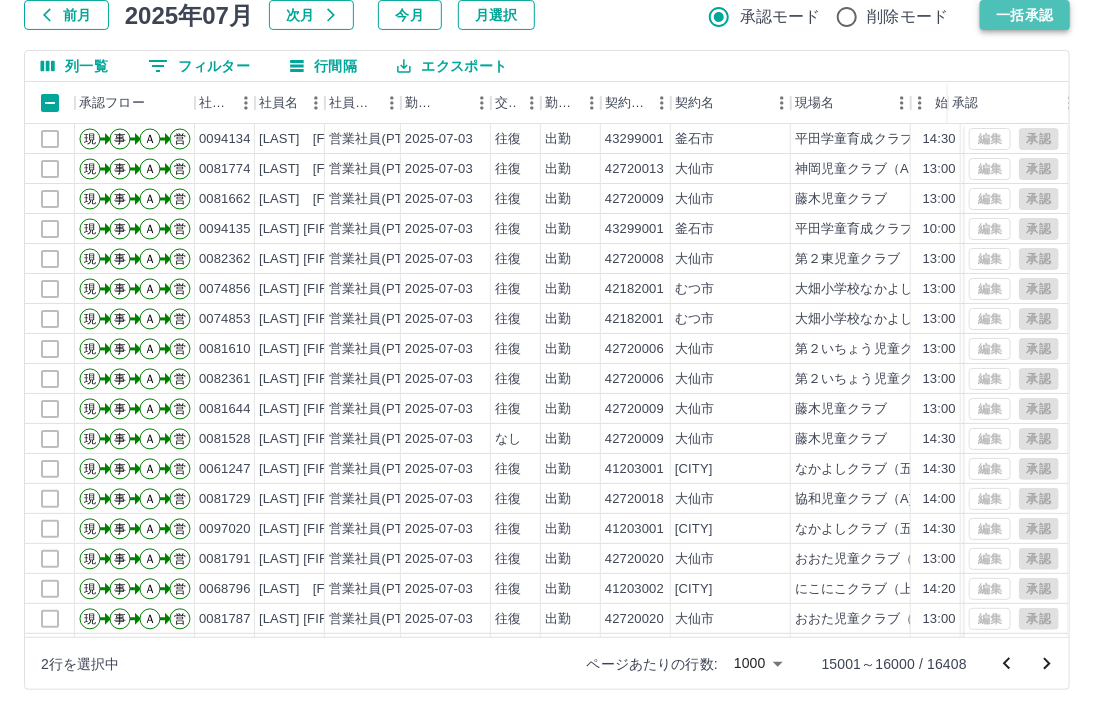 click on "一括承認" at bounding box center (1025, 15) 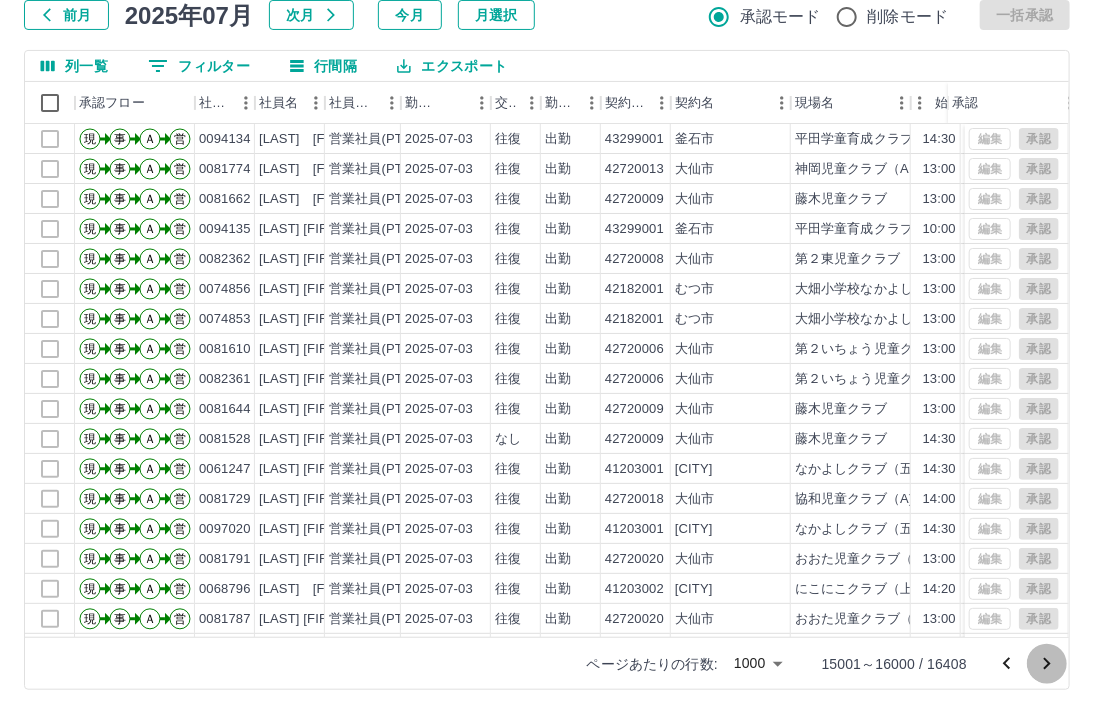 click 